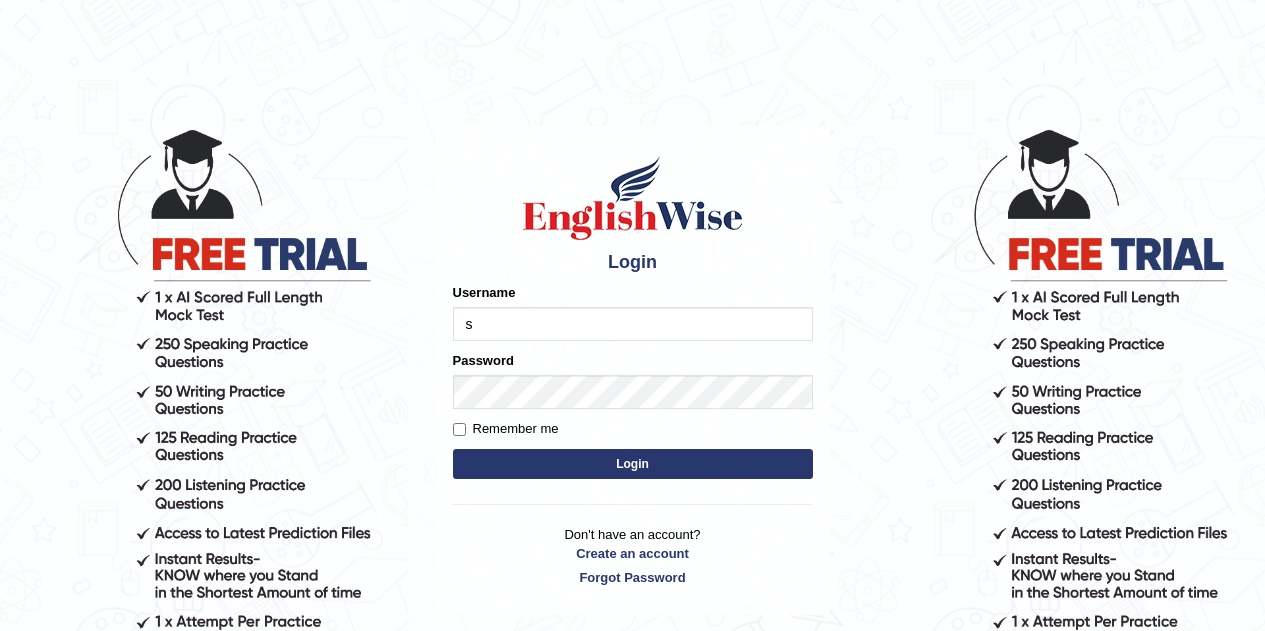 scroll, scrollTop: 0, scrollLeft: 0, axis: both 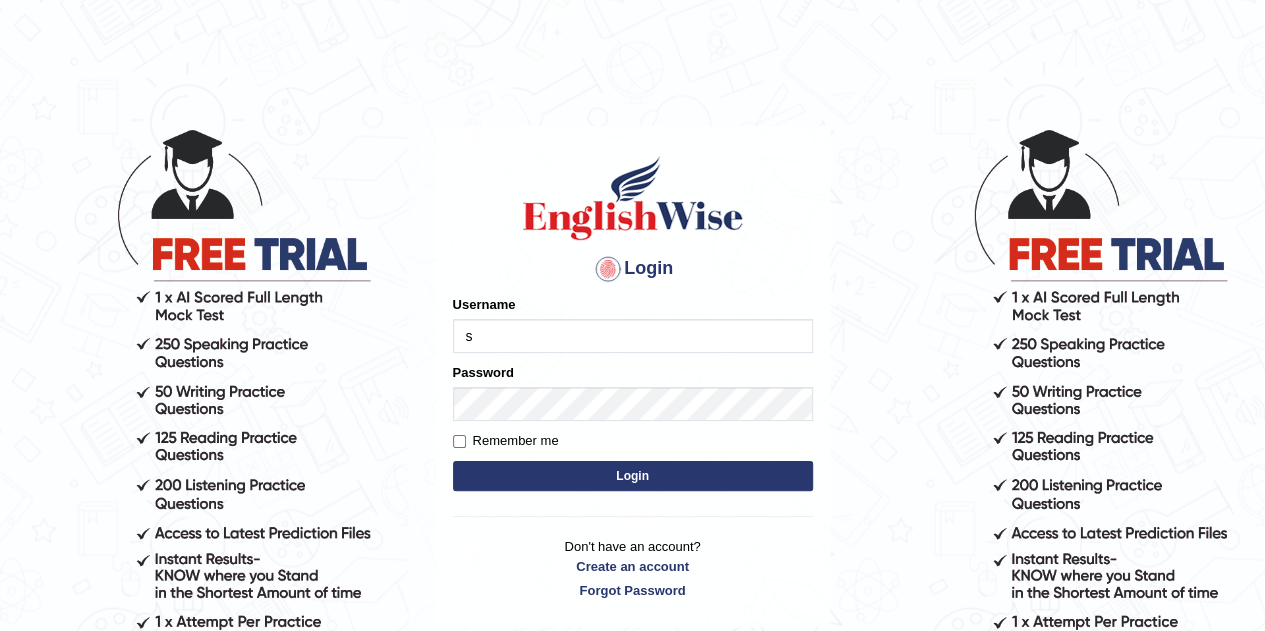 type on "[FIRST]" 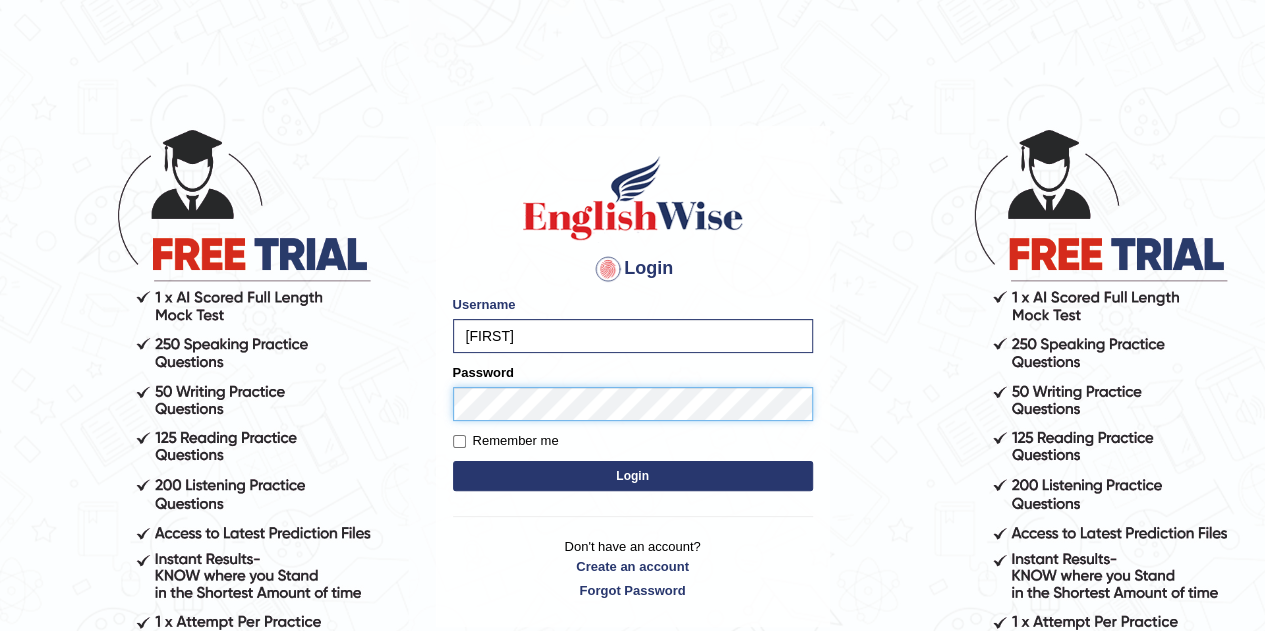 click on "Login" at bounding box center (633, 476) 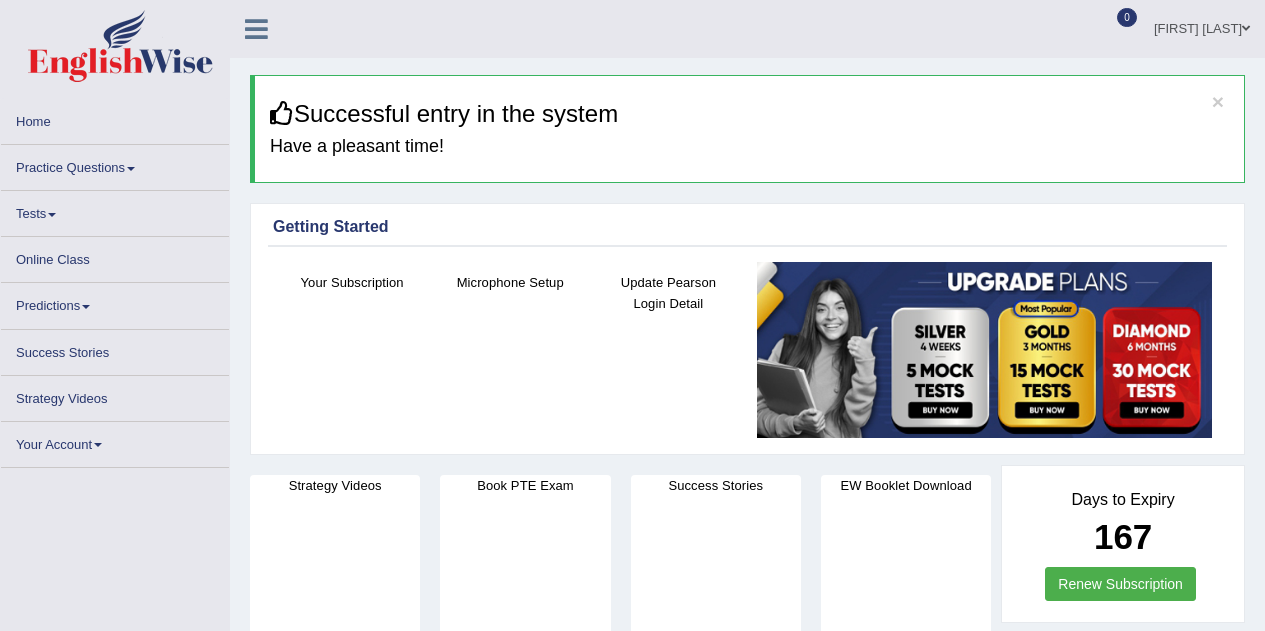 scroll, scrollTop: 0, scrollLeft: 0, axis: both 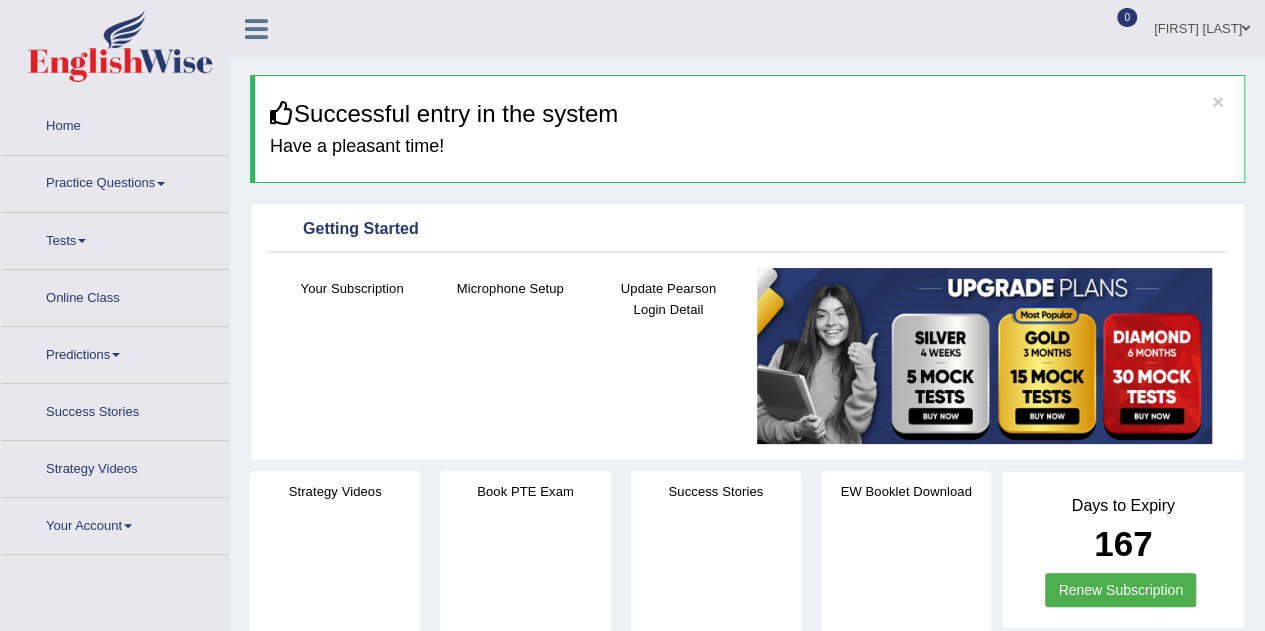 click on "Tests" at bounding box center (115, 238) 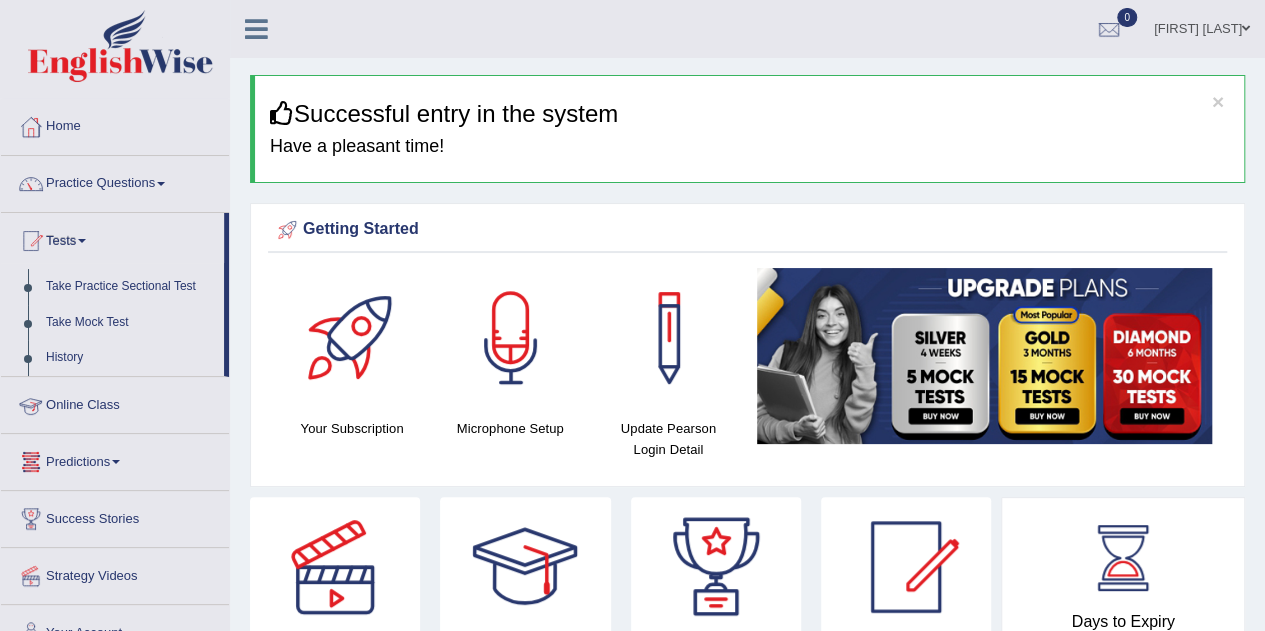 click on "Online Class" at bounding box center [115, 402] 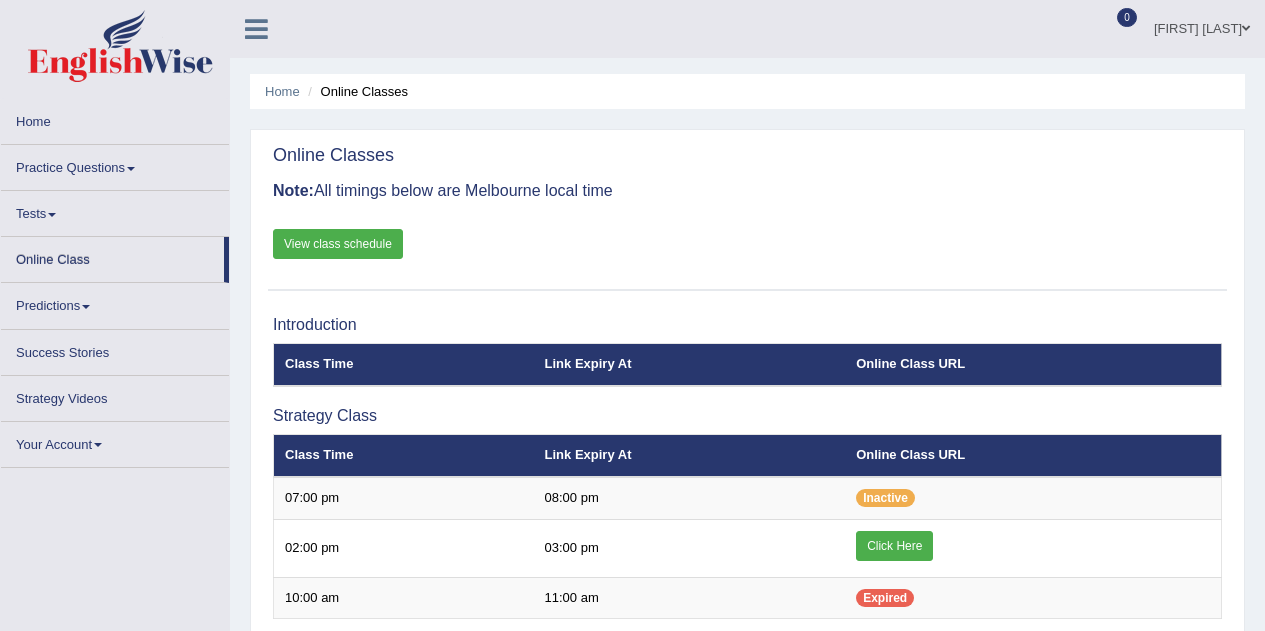 scroll, scrollTop: 0, scrollLeft: 0, axis: both 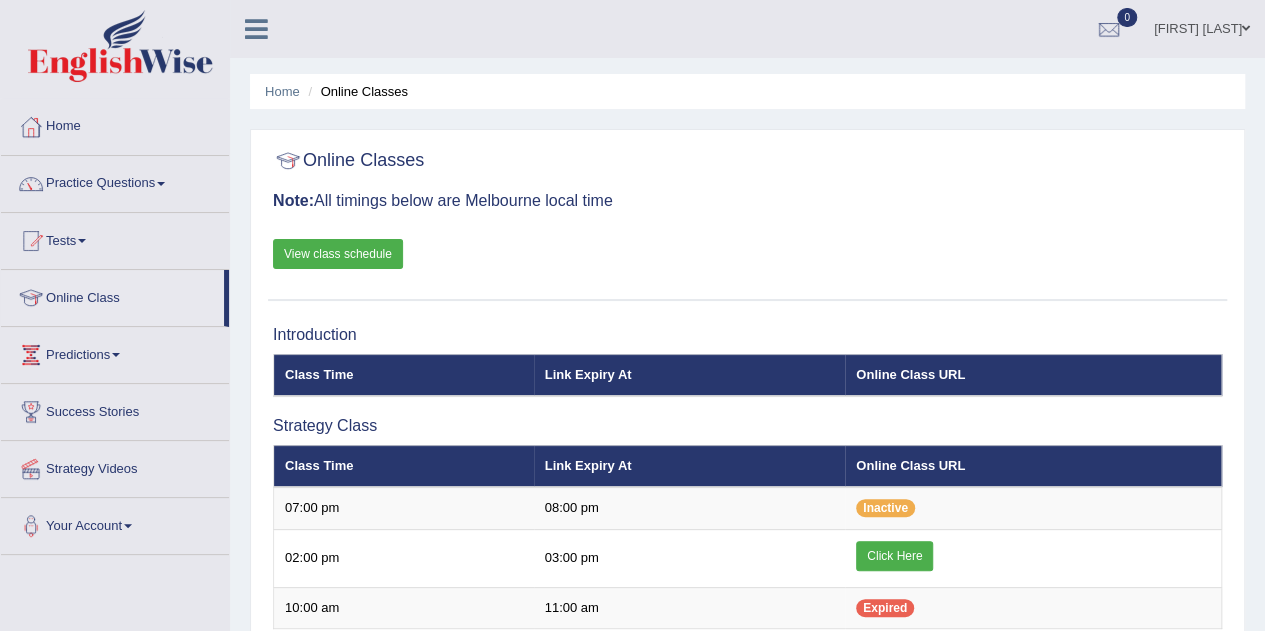 click on "View class schedule" at bounding box center [338, 254] 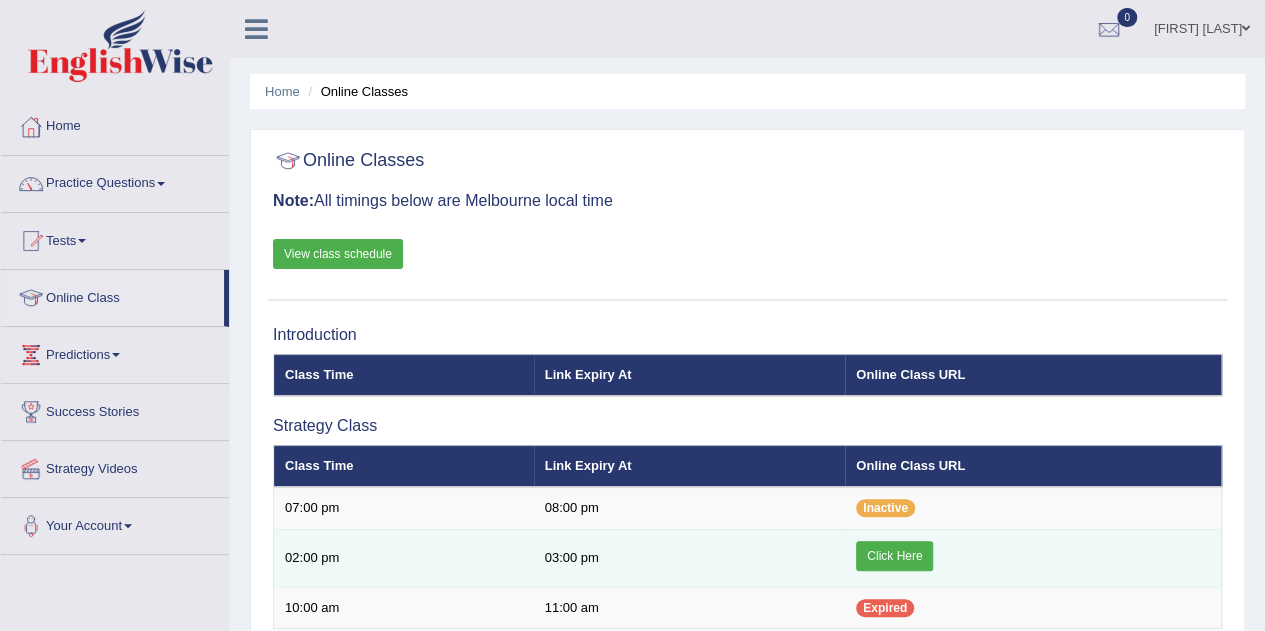 click on "Click Here" at bounding box center (894, 556) 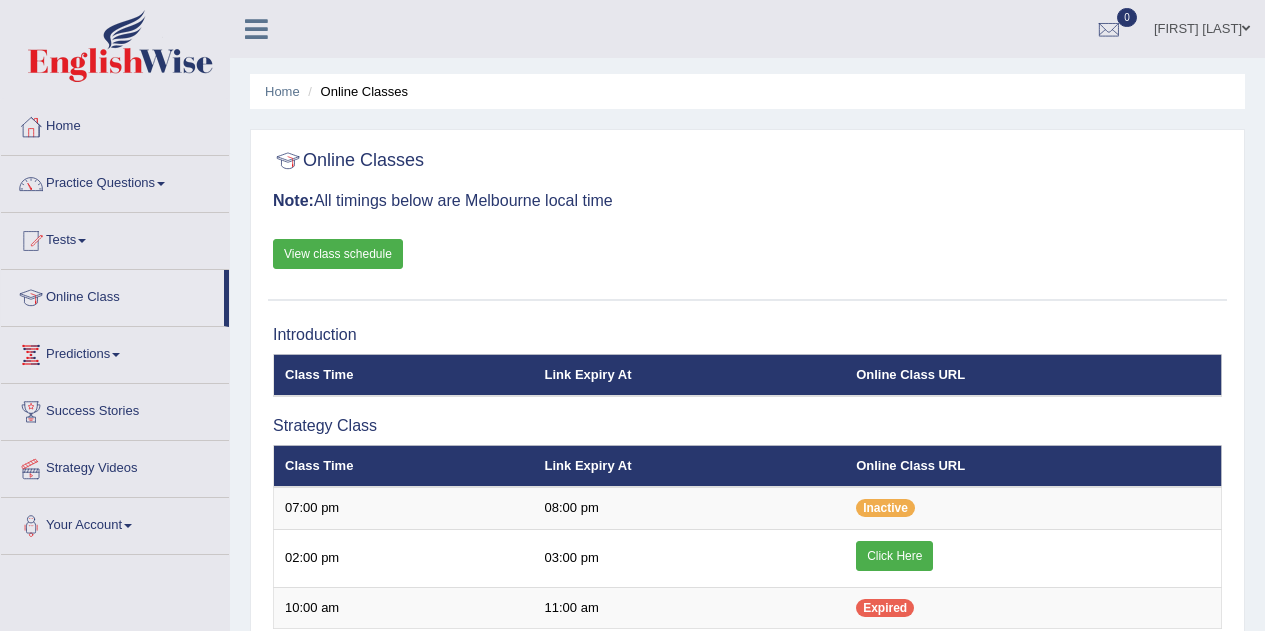 scroll, scrollTop: 0, scrollLeft: 0, axis: both 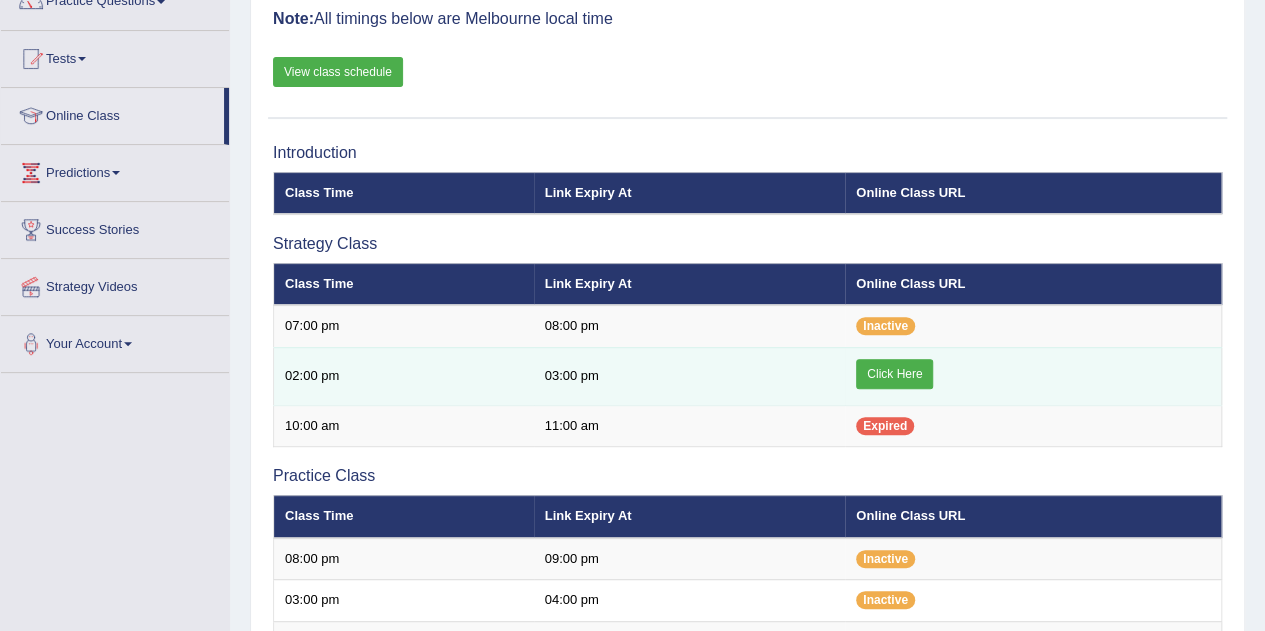 click on "Click Here" at bounding box center (894, 374) 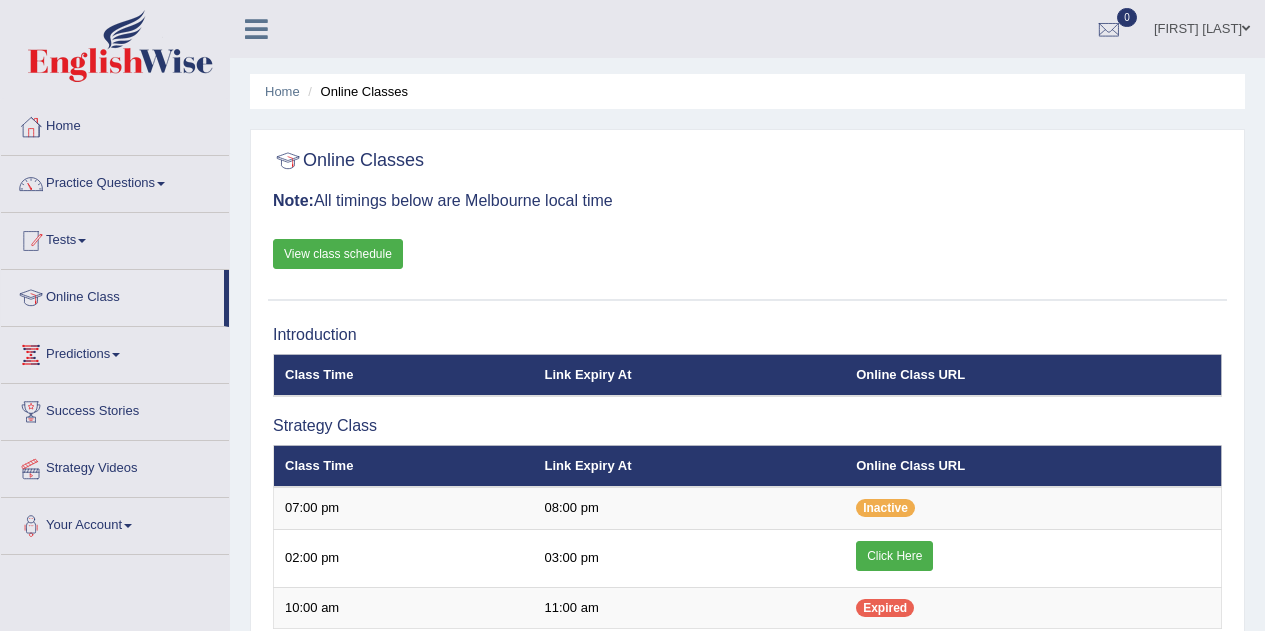 scroll, scrollTop: 182, scrollLeft: 0, axis: vertical 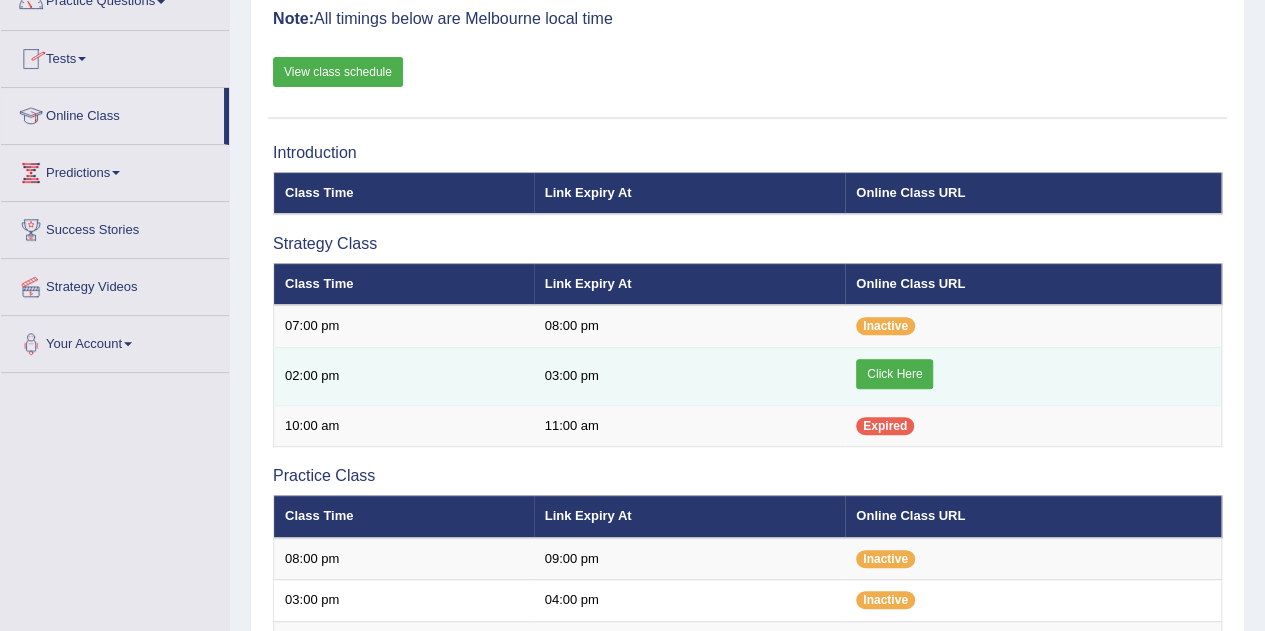 click on "Click Here" at bounding box center (894, 374) 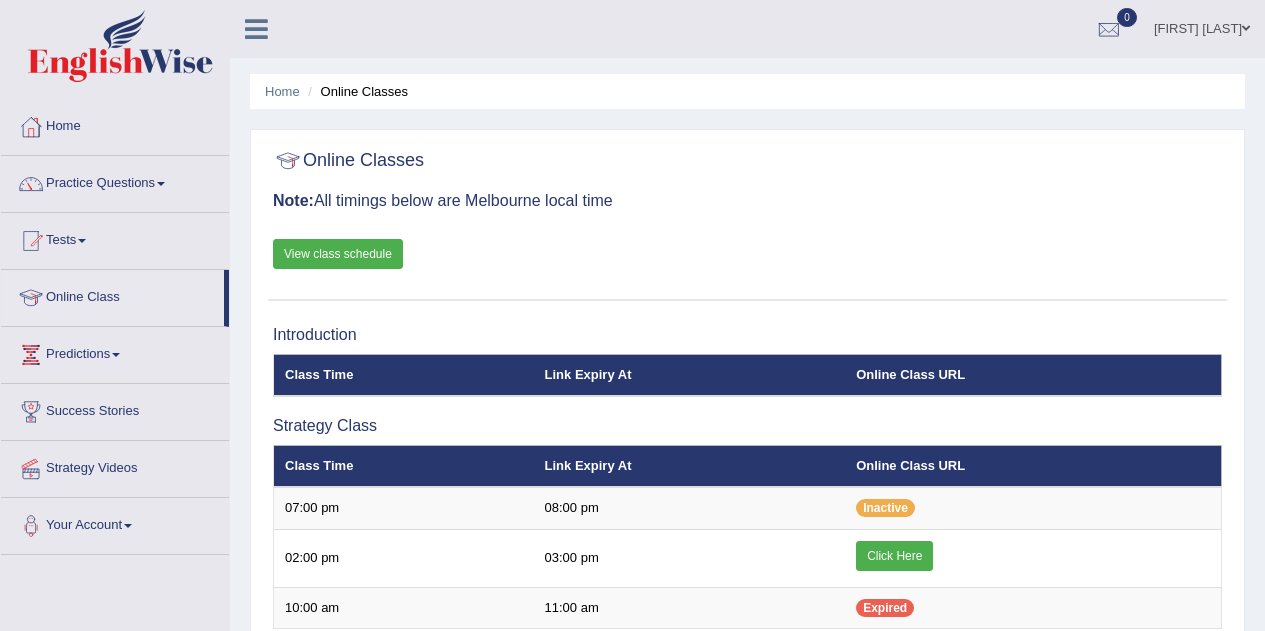 scroll, scrollTop: 192, scrollLeft: 0, axis: vertical 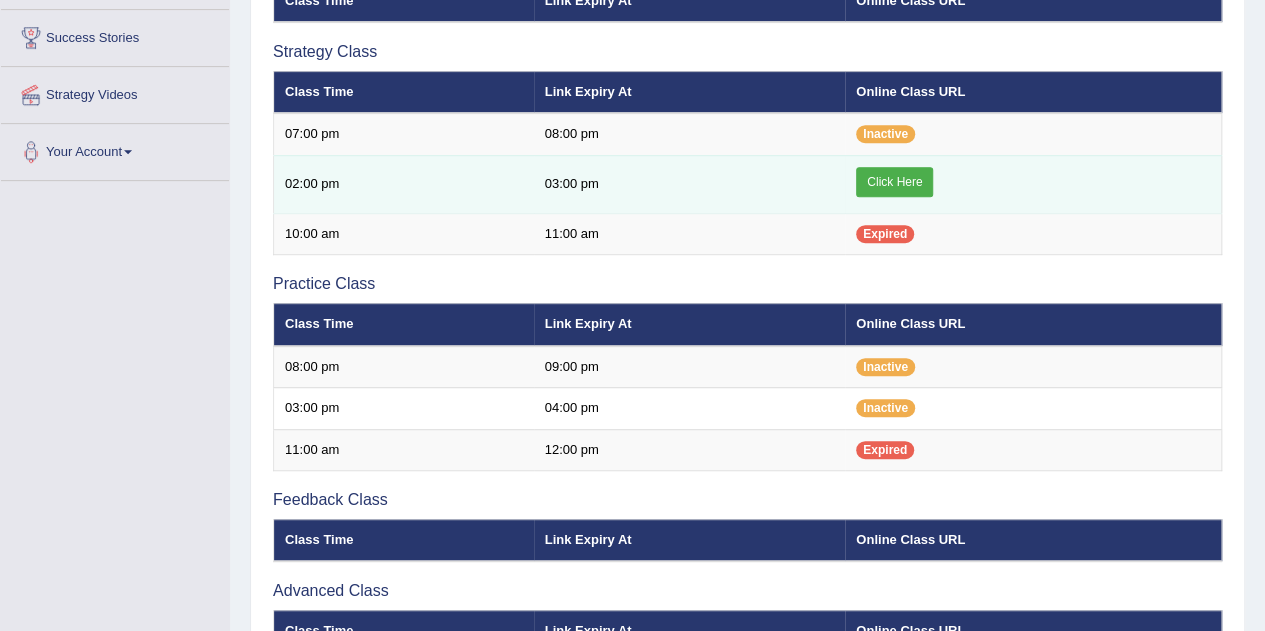 click on "Click Here" at bounding box center [894, 182] 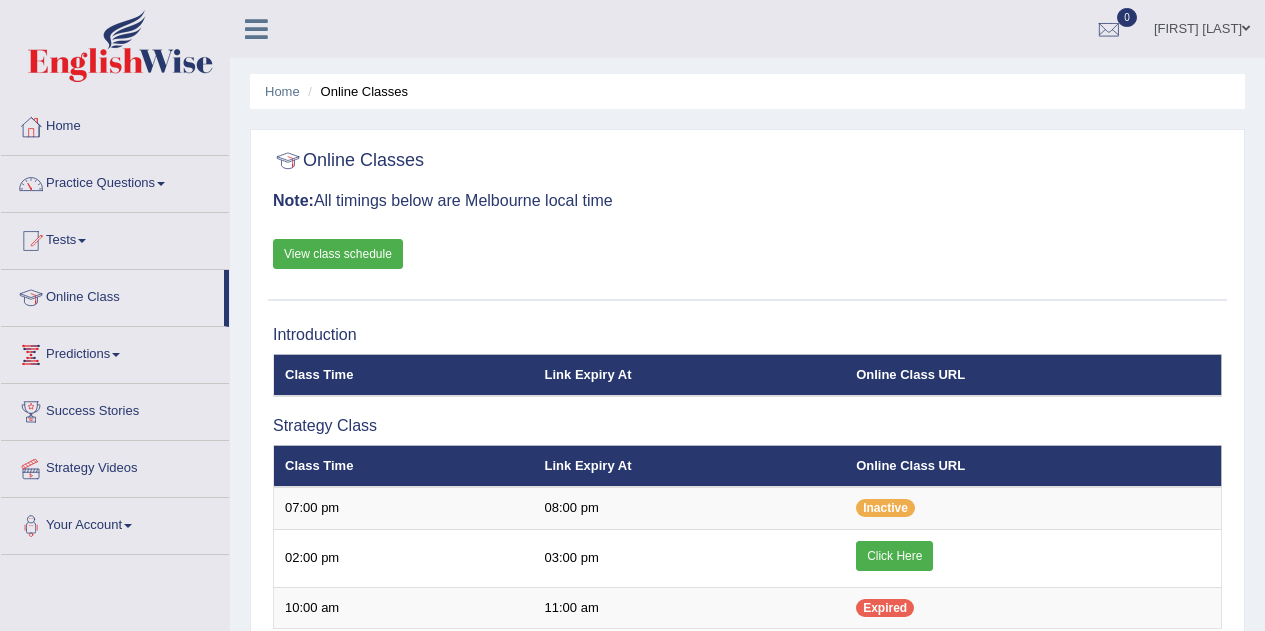 scroll, scrollTop: 374, scrollLeft: 0, axis: vertical 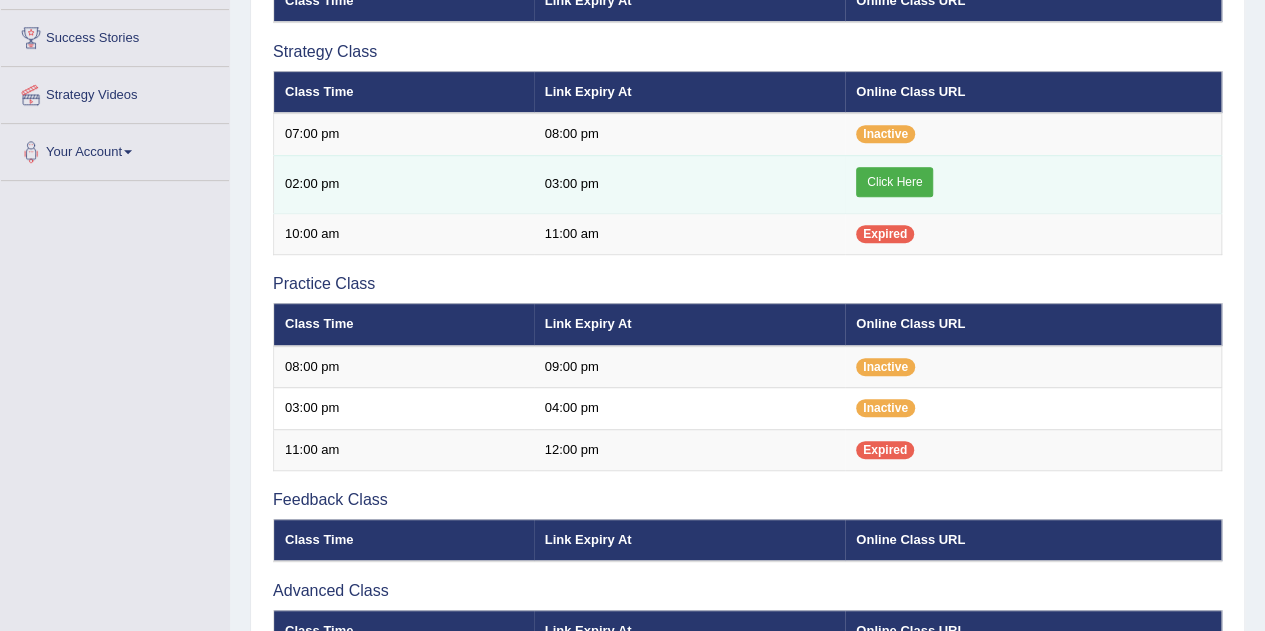 click on "Click Here" at bounding box center [894, 182] 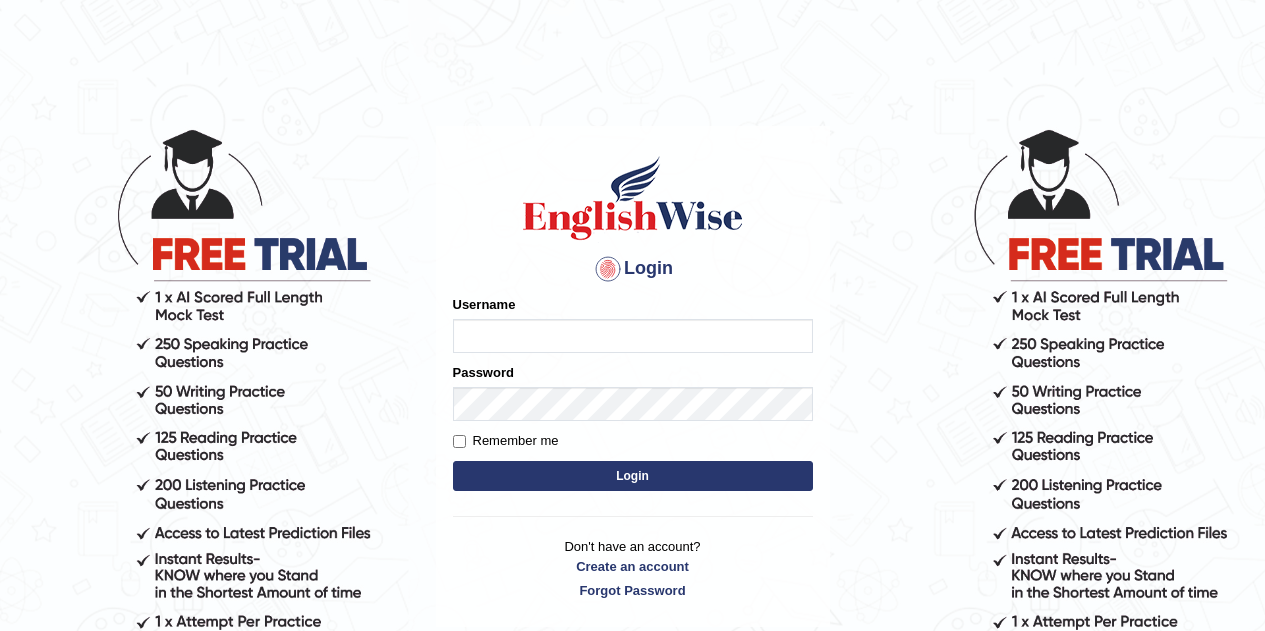 scroll, scrollTop: 0, scrollLeft: 0, axis: both 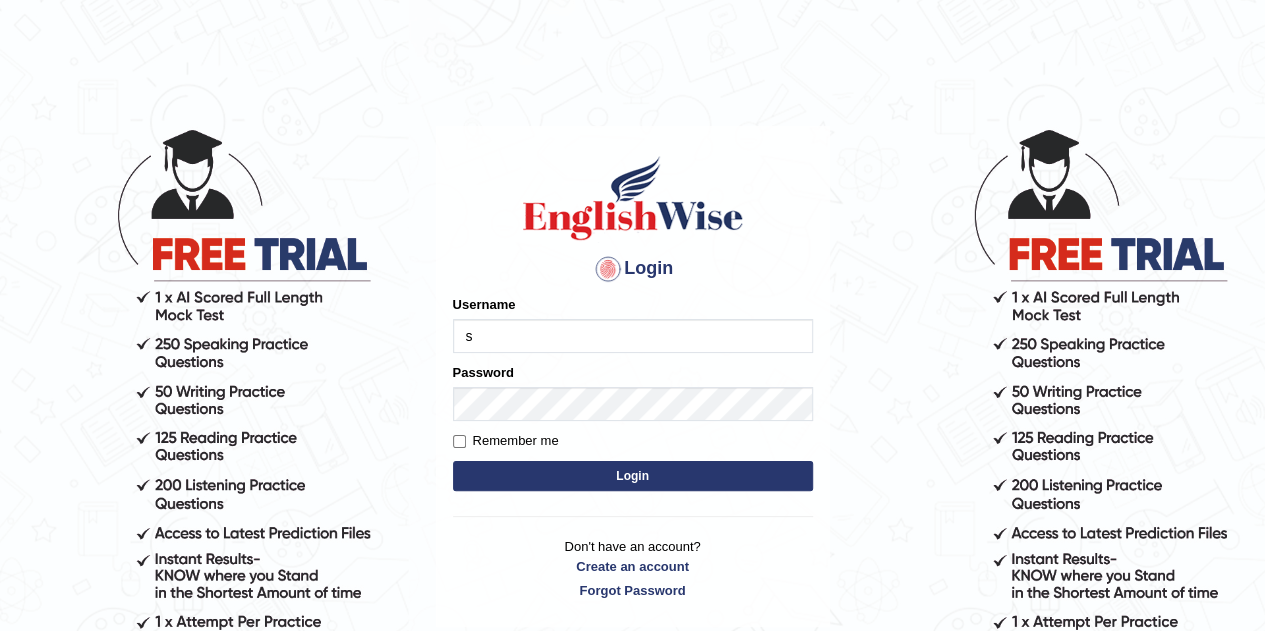 type on "[NAME]" 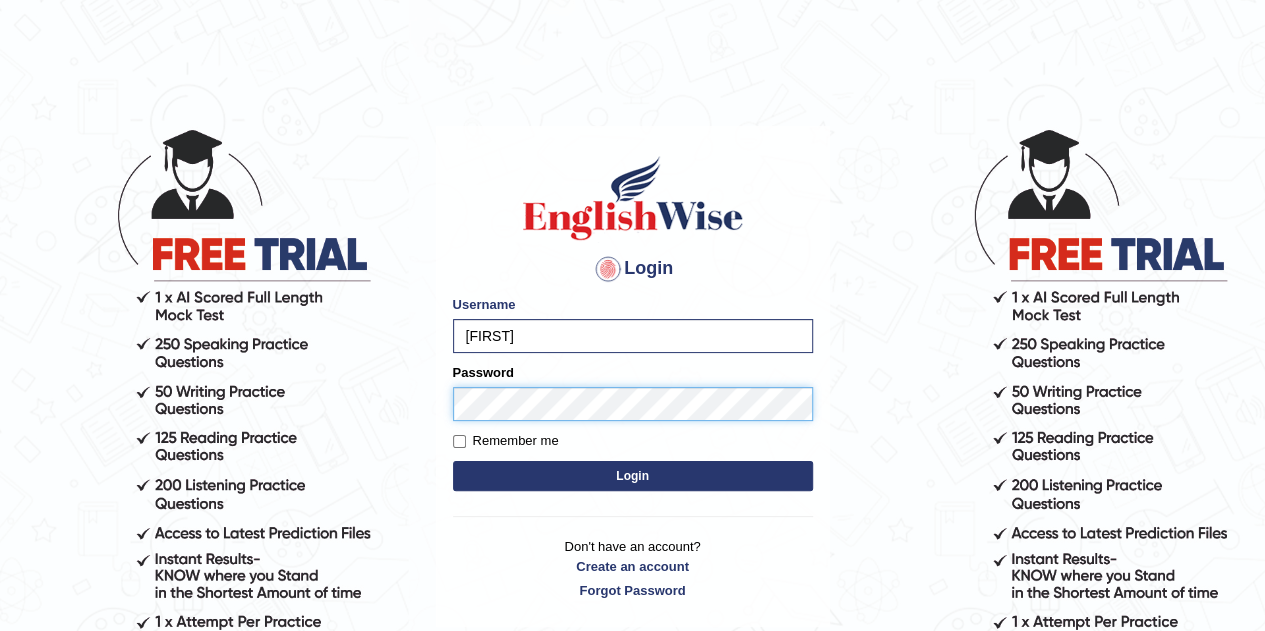 click on "Login" at bounding box center (633, 476) 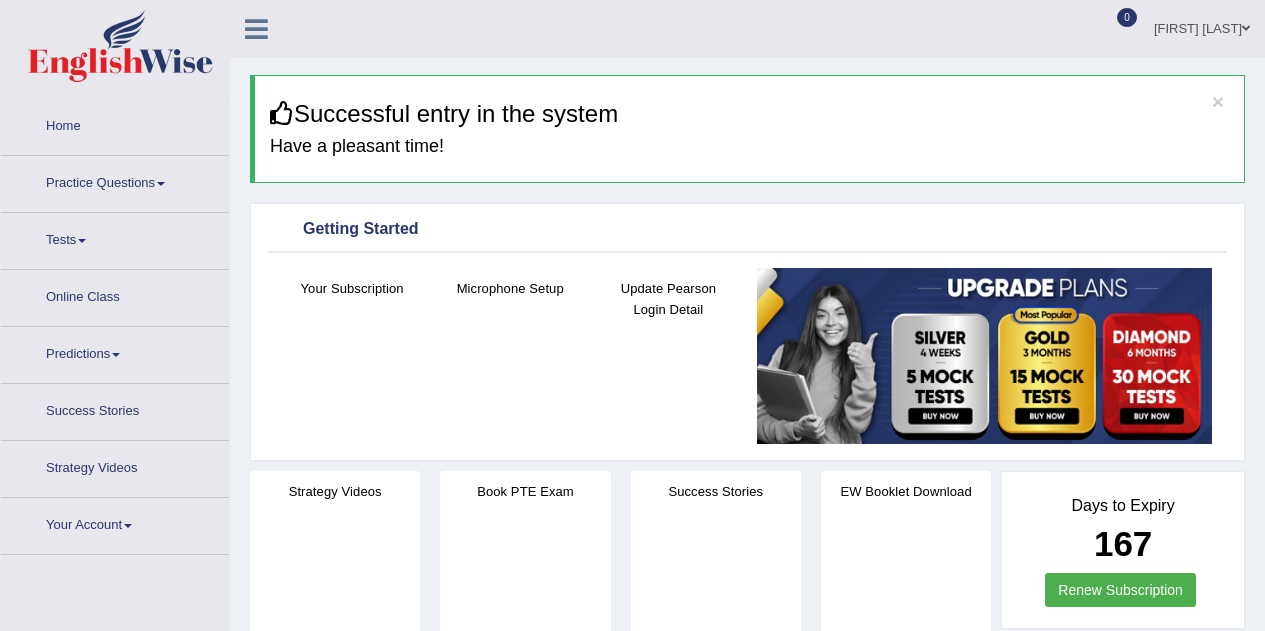 scroll, scrollTop: 0, scrollLeft: 0, axis: both 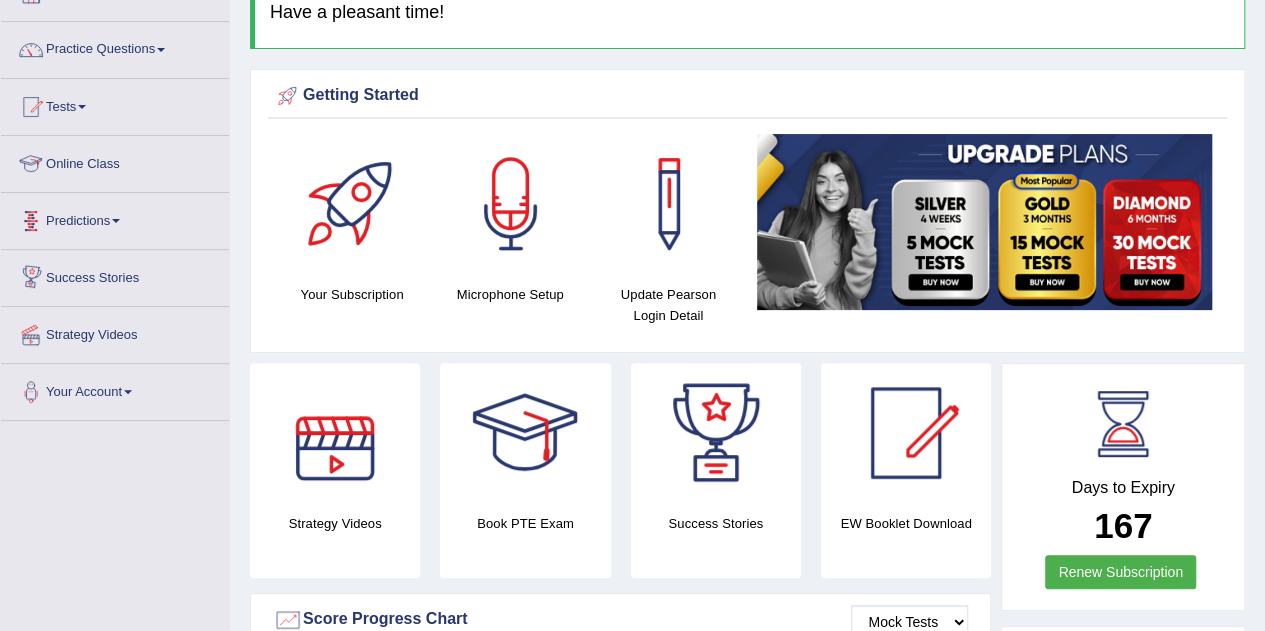 click on "Online Class" at bounding box center [115, 161] 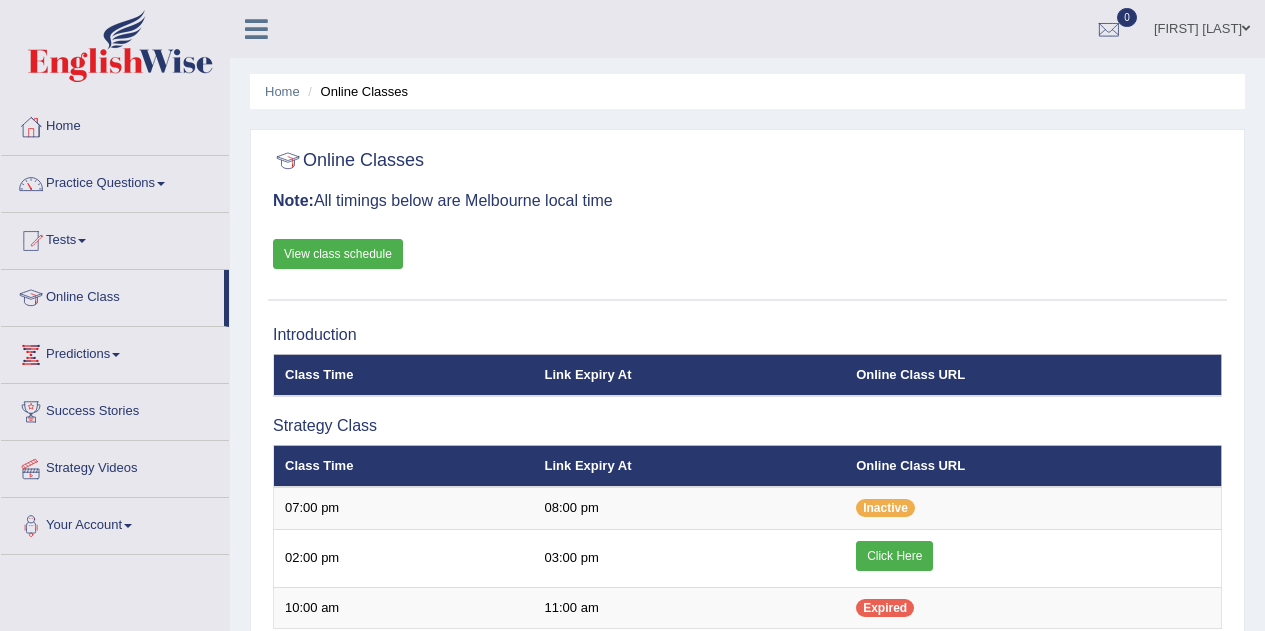 scroll, scrollTop: 0, scrollLeft: 0, axis: both 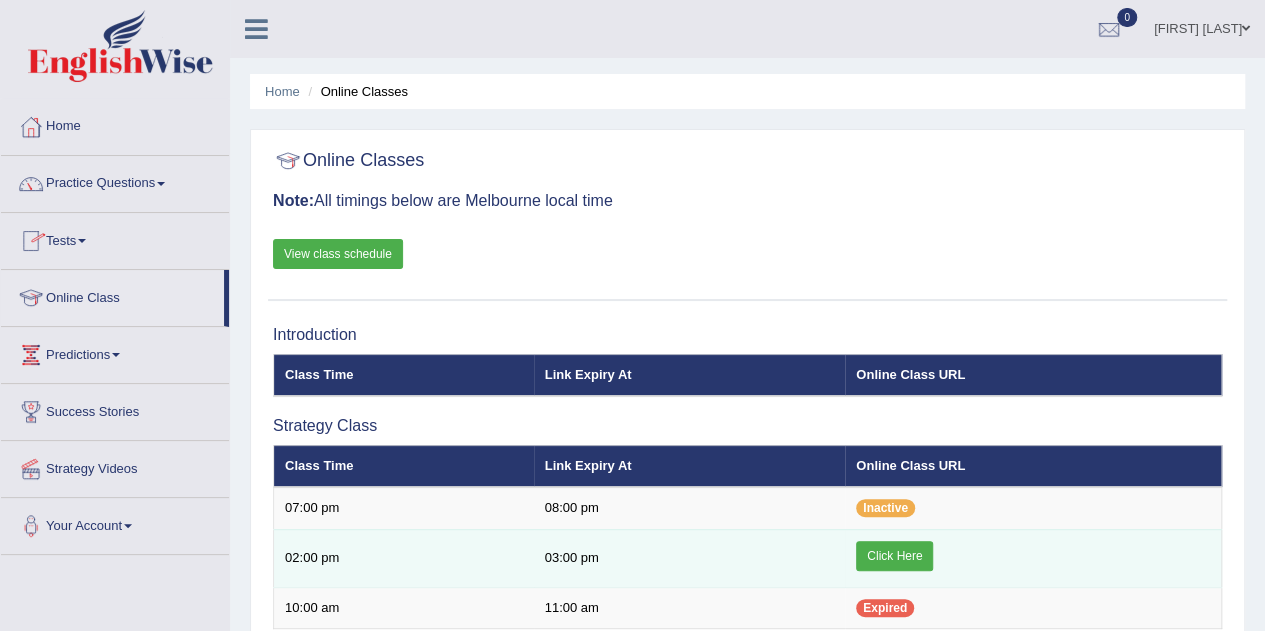 click on "Click Here" at bounding box center (894, 556) 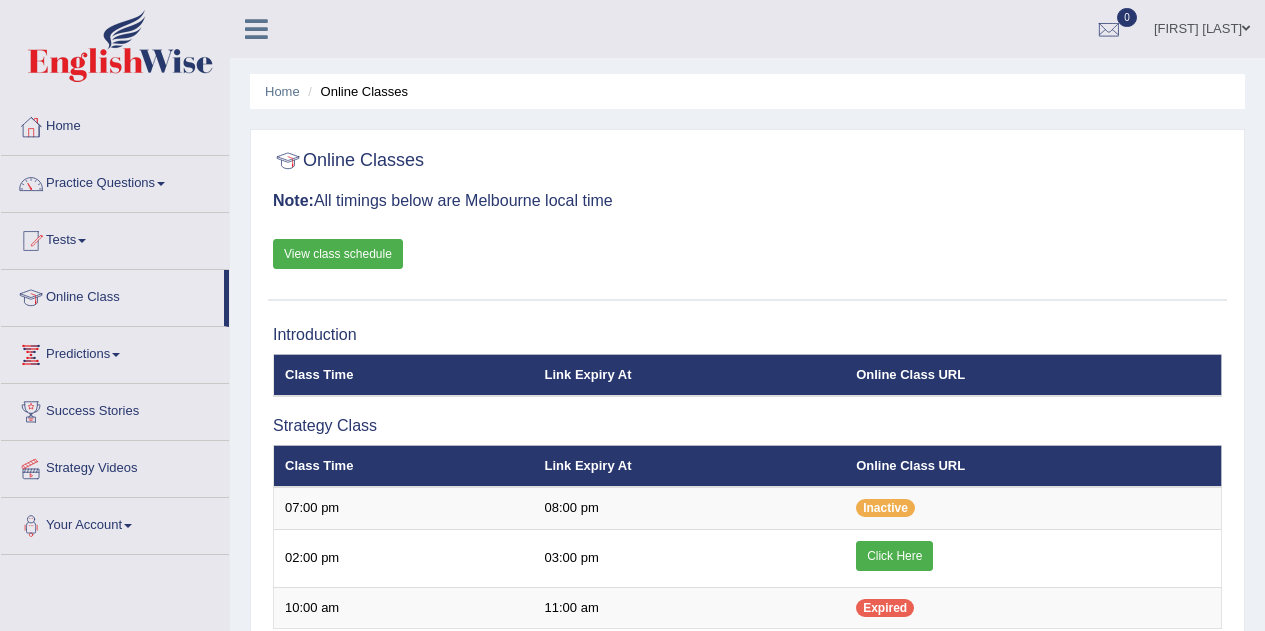 scroll, scrollTop: 0, scrollLeft: 0, axis: both 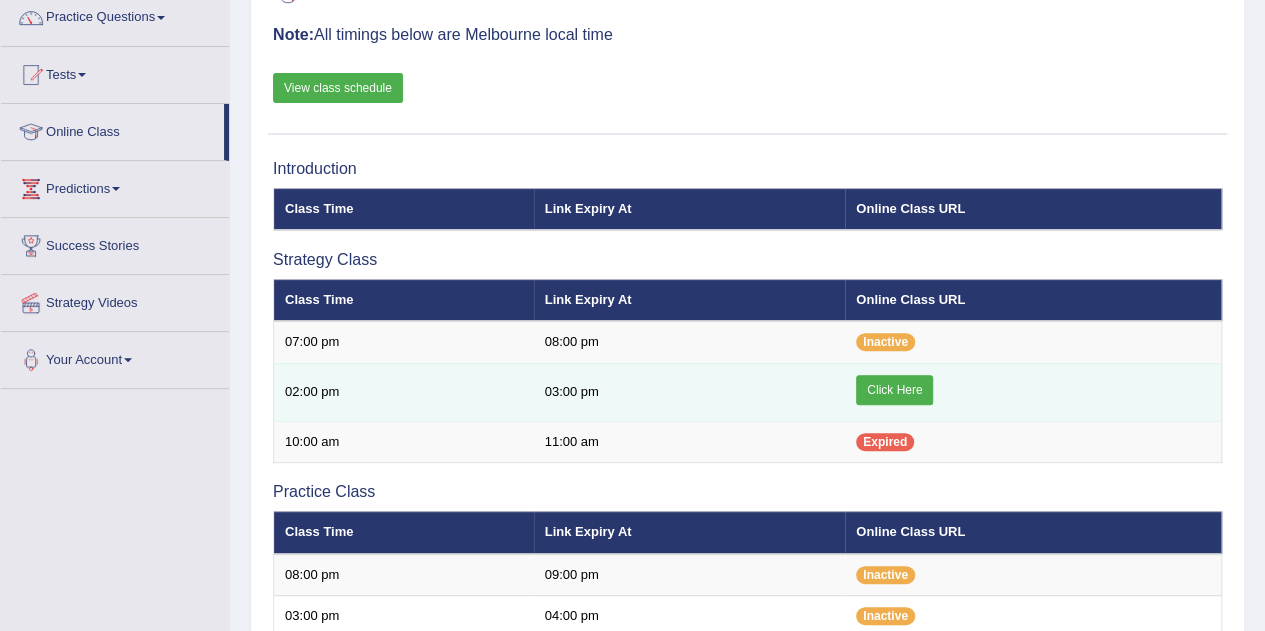 click on "Click Here" at bounding box center (894, 390) 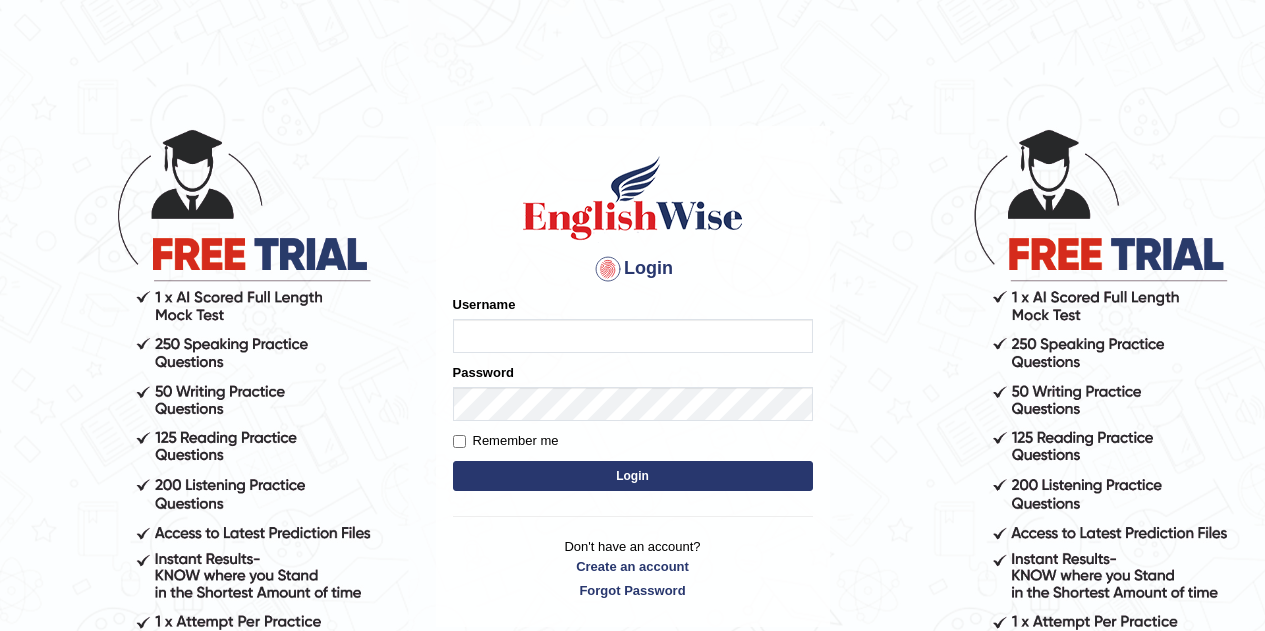 scroll, scrollTop: 0, scrollLeft: 0, axis: both 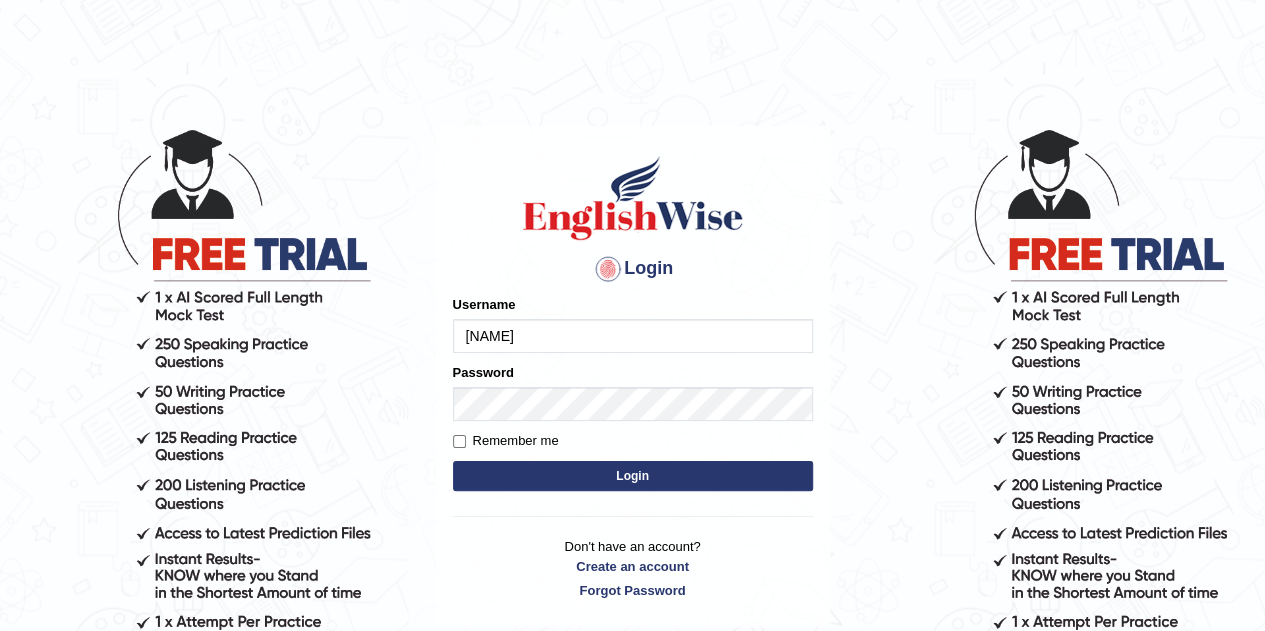 type on "[NAME]" 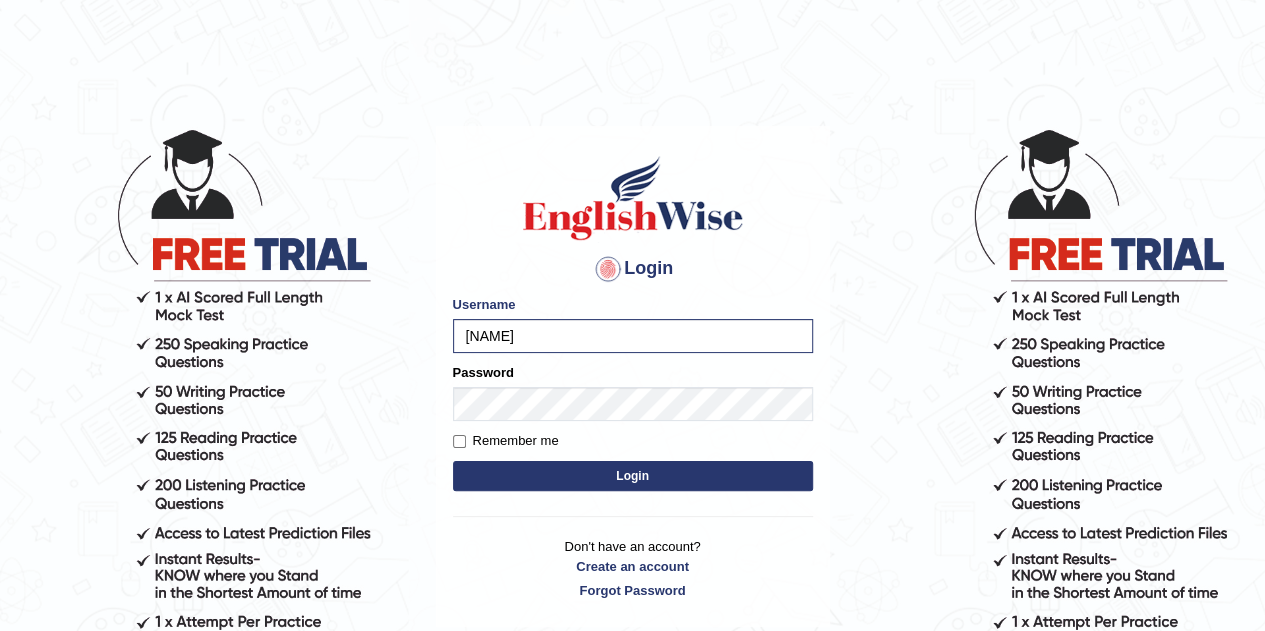click on "Please fix the following errors:
Username
[NAME]
Password
Remember me
Login" at bounding box center (633, 395) 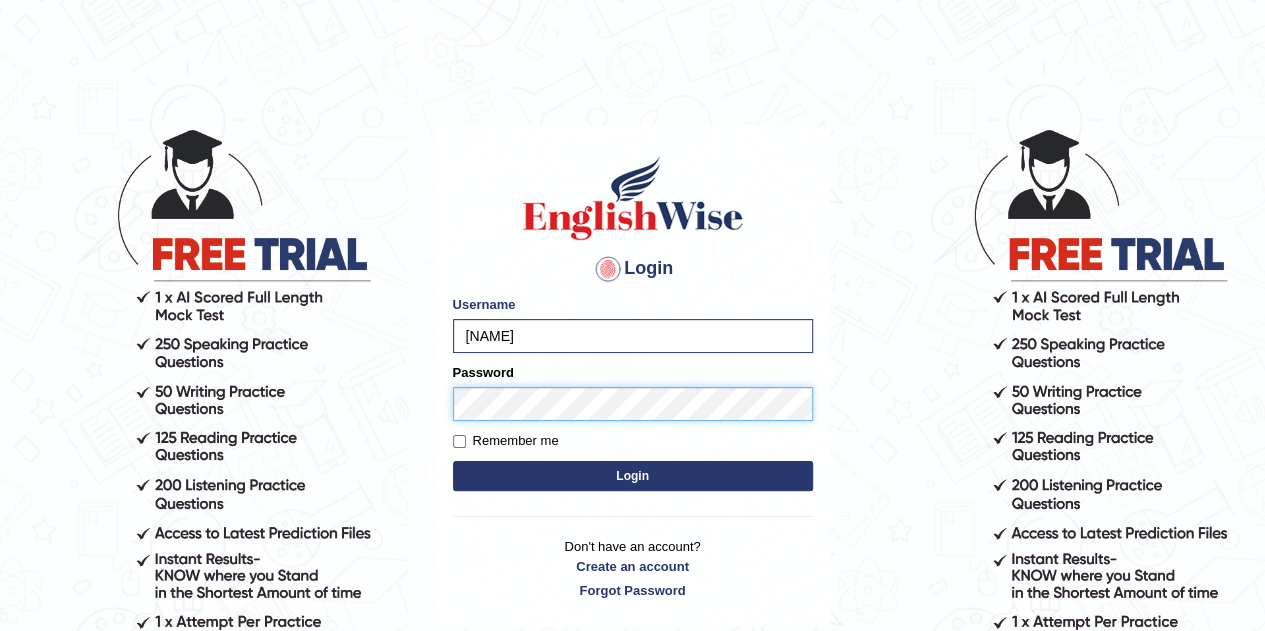click on "Login" at bounding box center (633, 476) 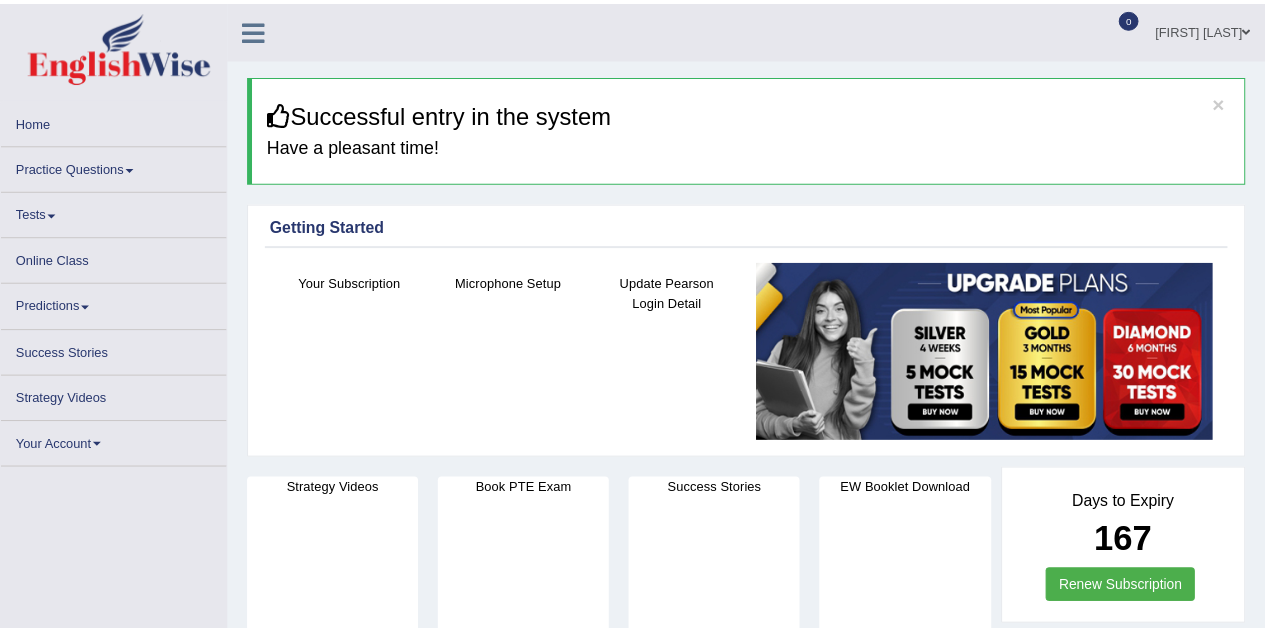 scroll, scrollTop: 0, scrollLeft: 0, axis: both 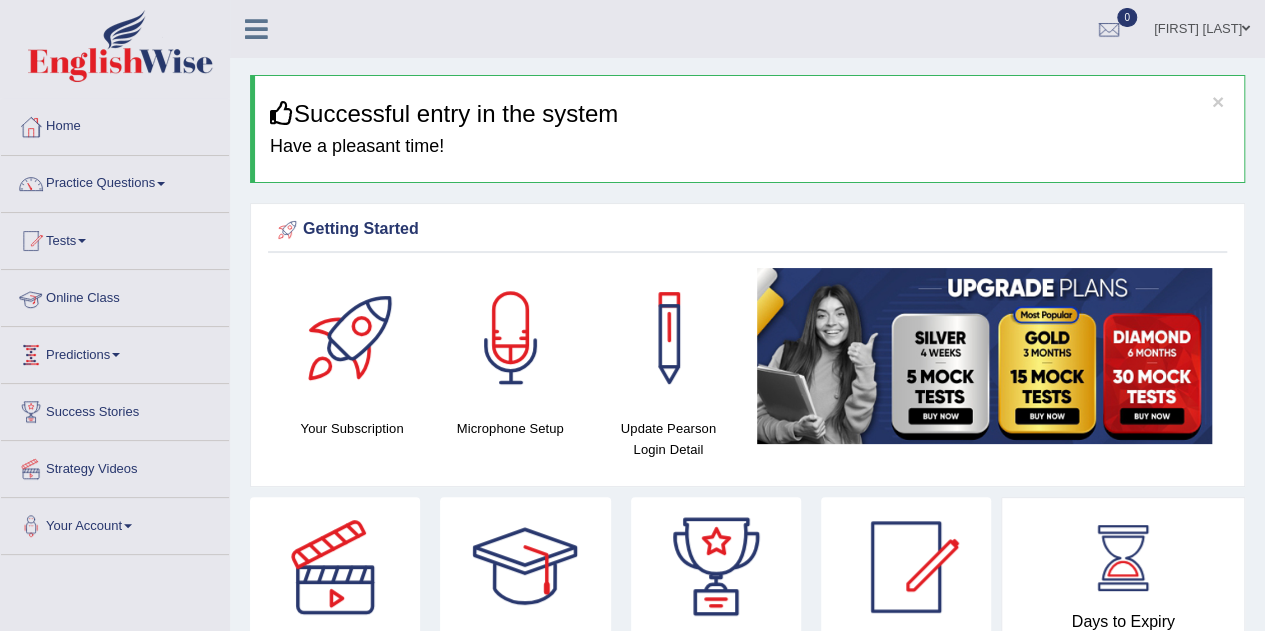 click on "Online Class" at bounding box center [115, 295] 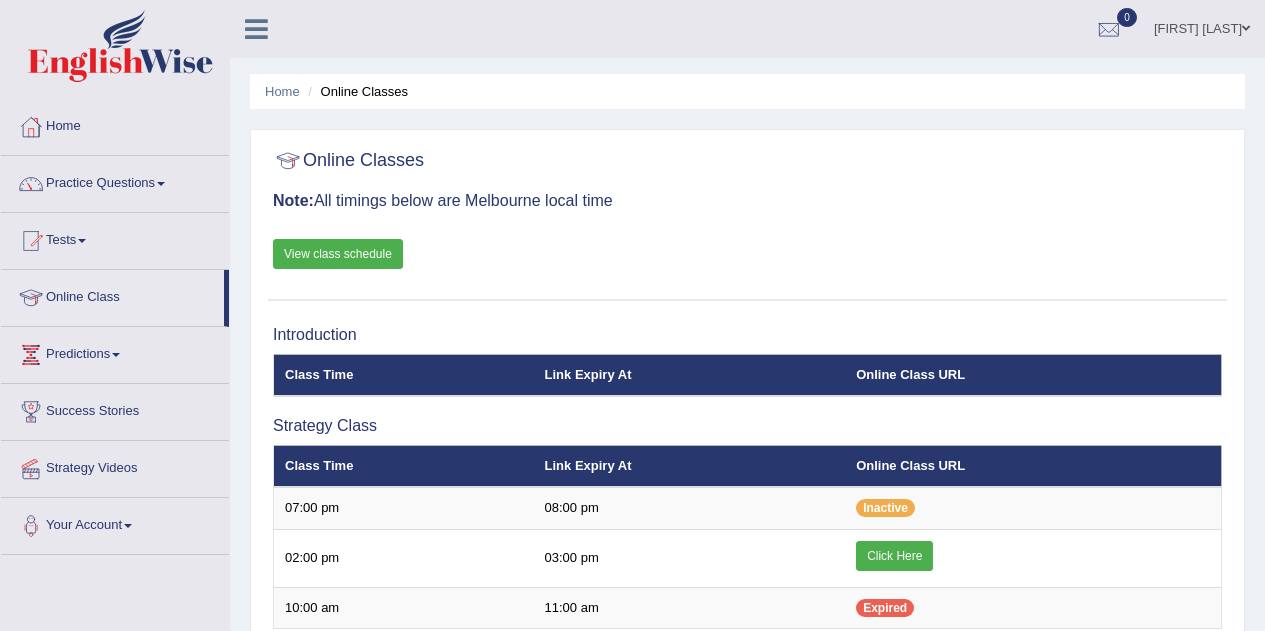 scroll, scrollTop: 0, scrollLeft: 0, axis: both 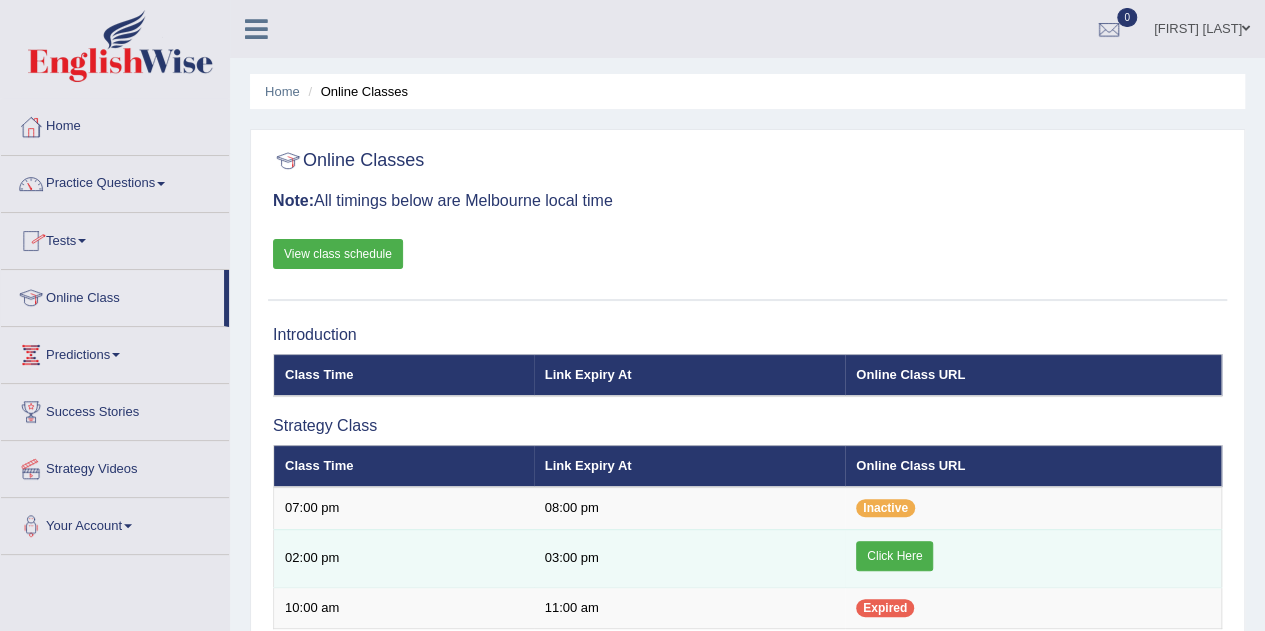 click on "Click Here" at bounding box center [894, 556] 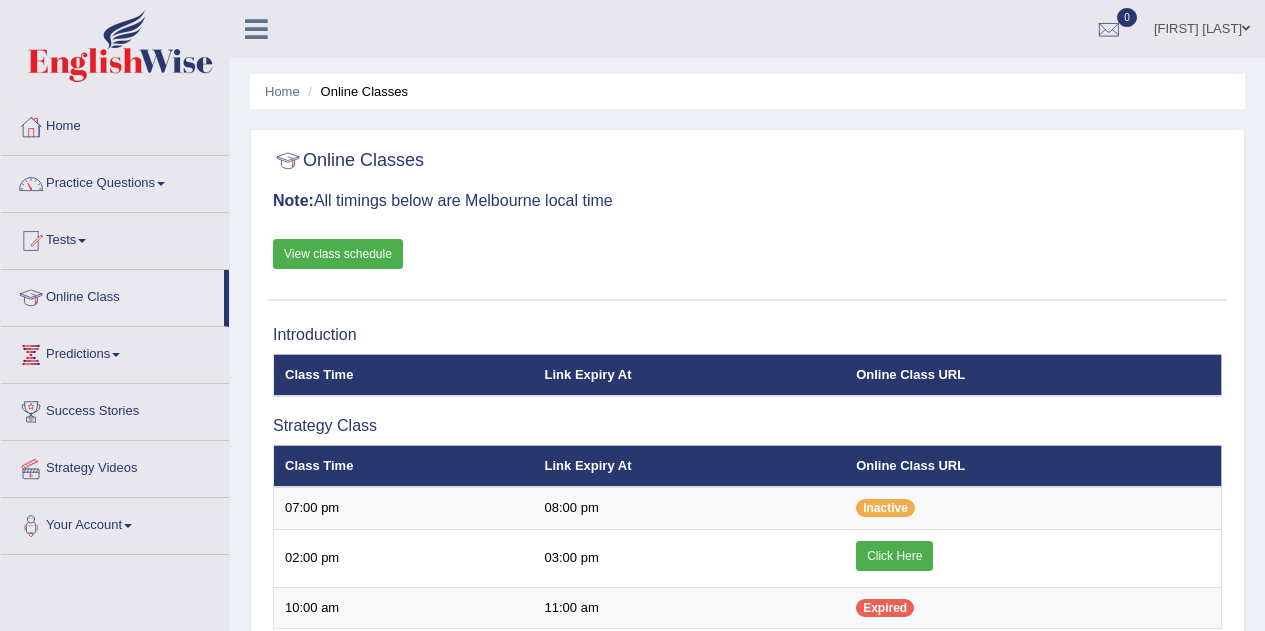 scroll, scrollTop: 0, scrollLeft: 0, axis: both 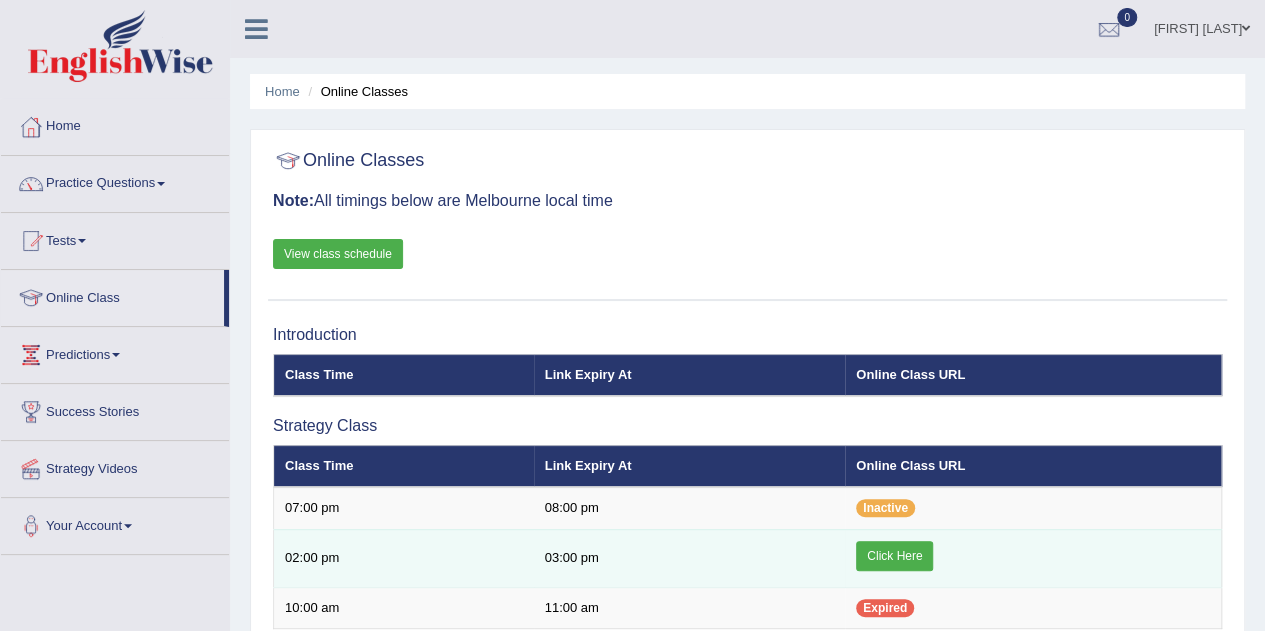 click on "Click Here" at bounding box center (894, 556) 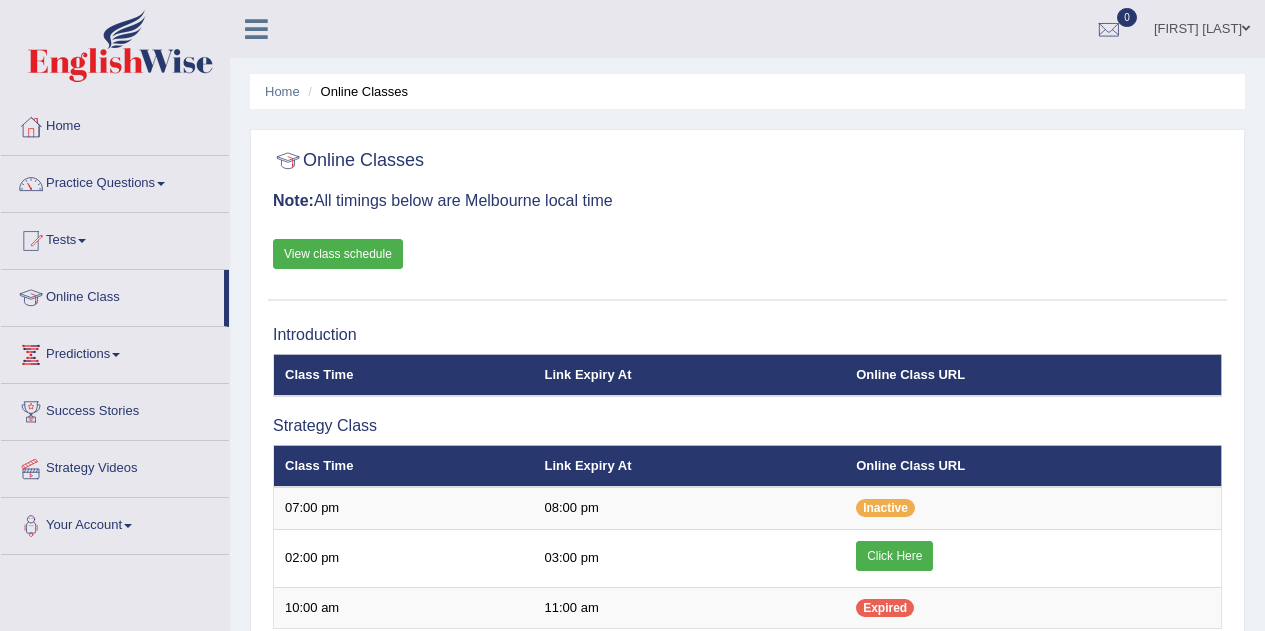 scroll, scrollTop: 0, scrollLeft: 0, axis: both 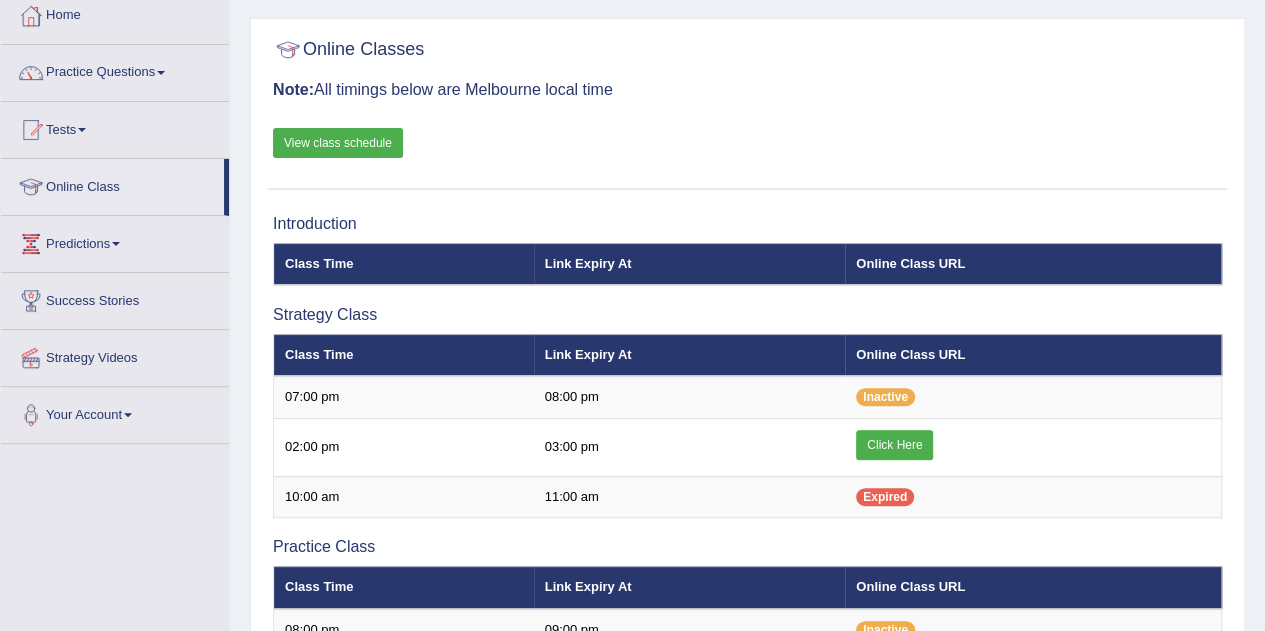 click on "View class schedule" at bounding box center (338, 143) 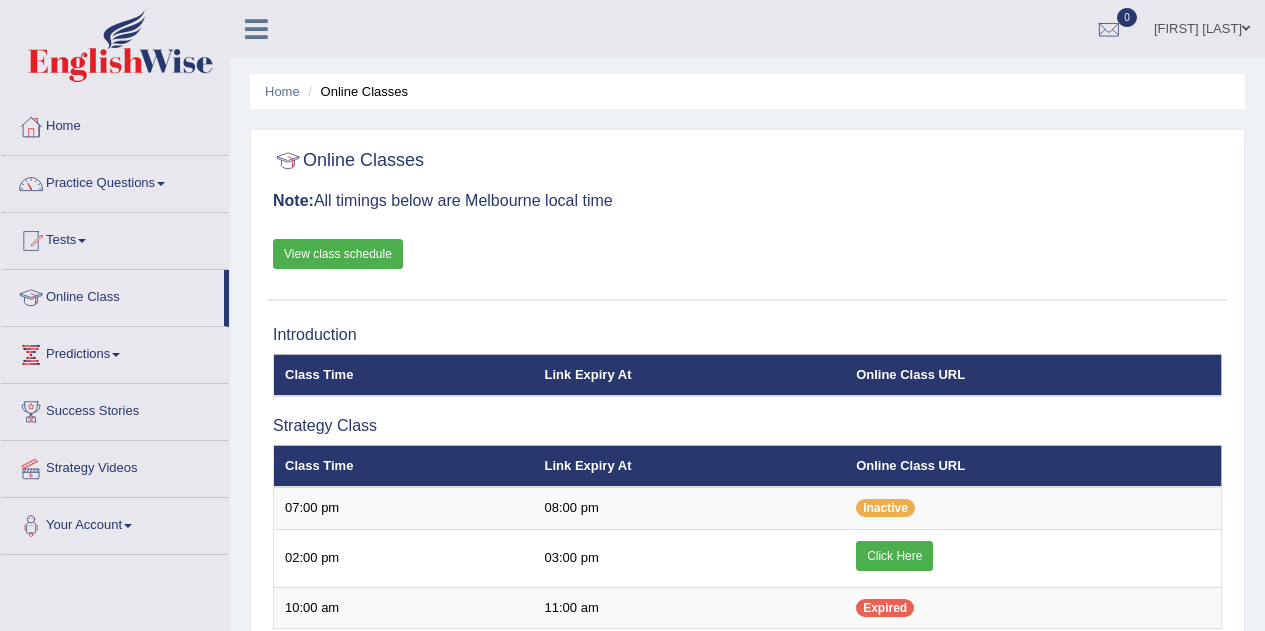 scroll, scrollTop: 111, scrollLeft: 0, axis: vertical 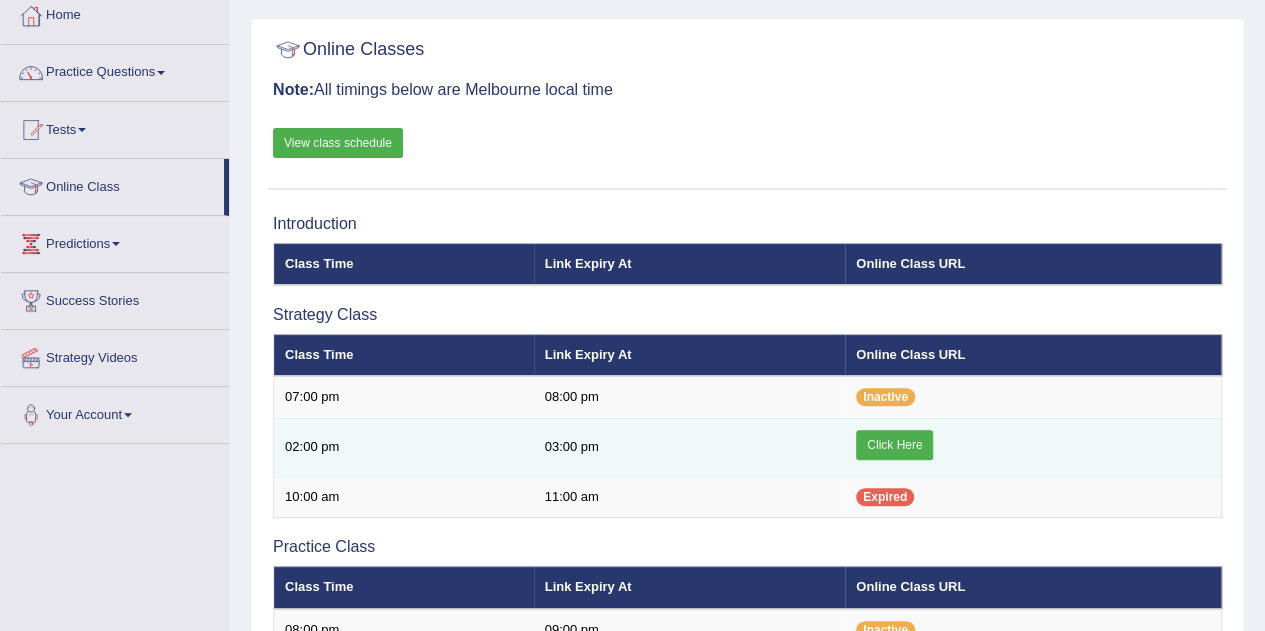 click on "Click Here" at bounding box center (894, 445) 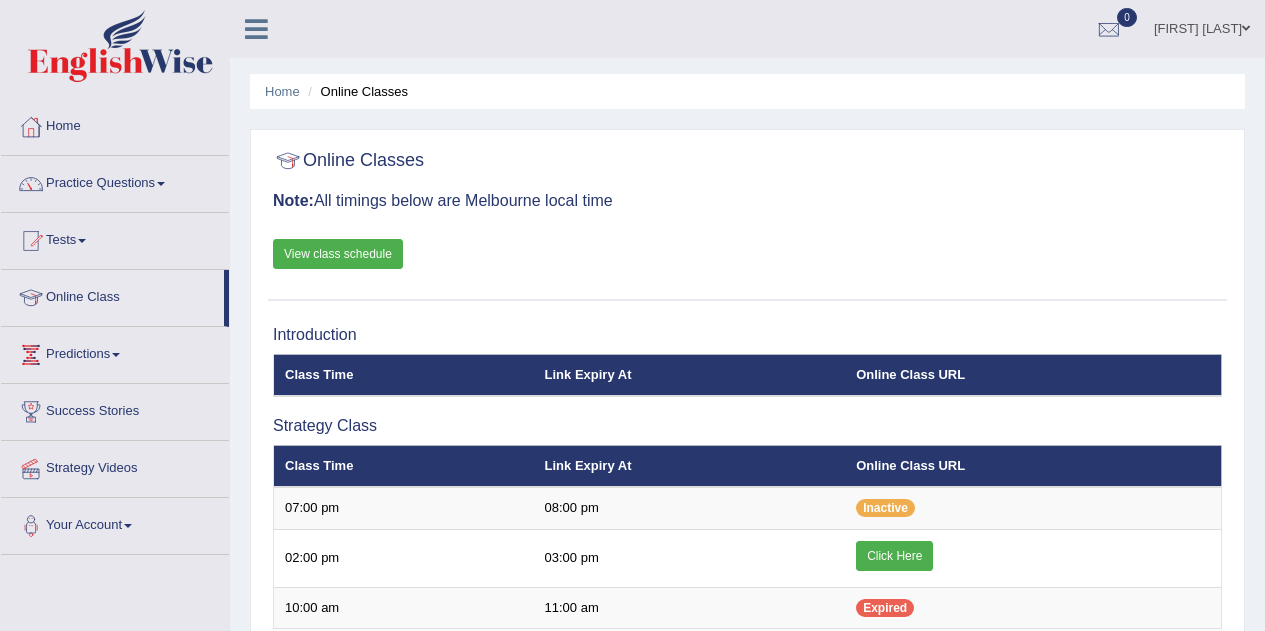 scroll, scrollTop: 111, scrollLeft: 0, axis: vertical 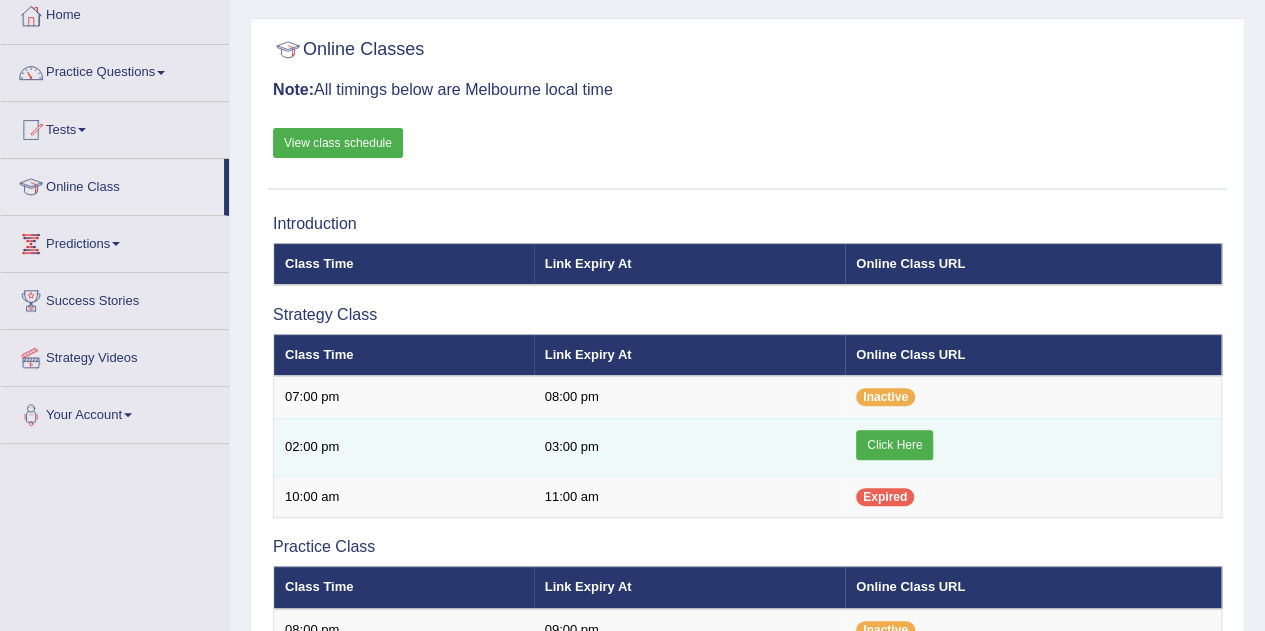 click on "Click Here" at bounding box center (894, 445) 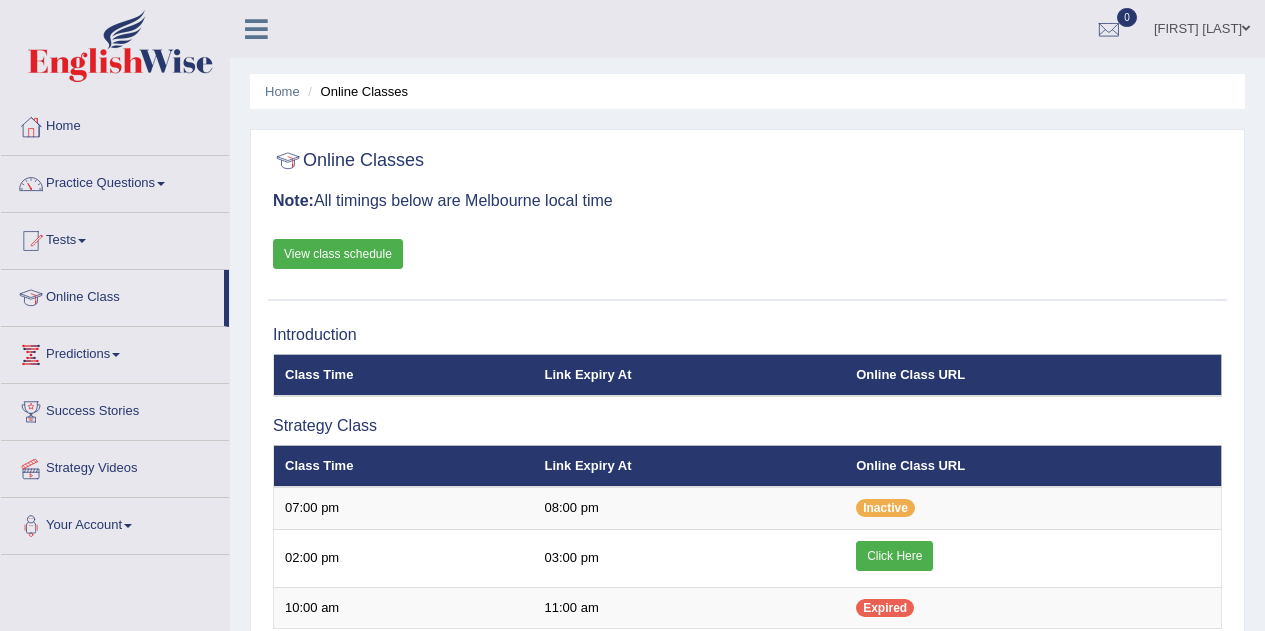 scroll, scrollTop: 111, scrollLeft: 0, axis: vertical 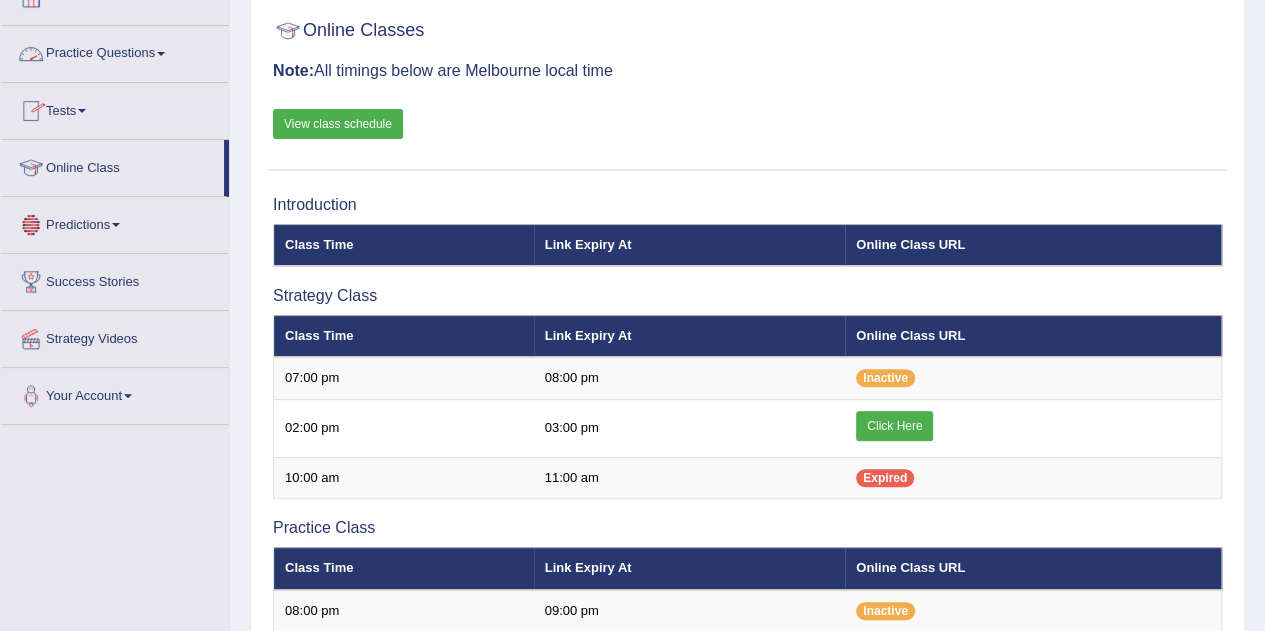 click on "Practice Questions" at bounding box center (115, 51) 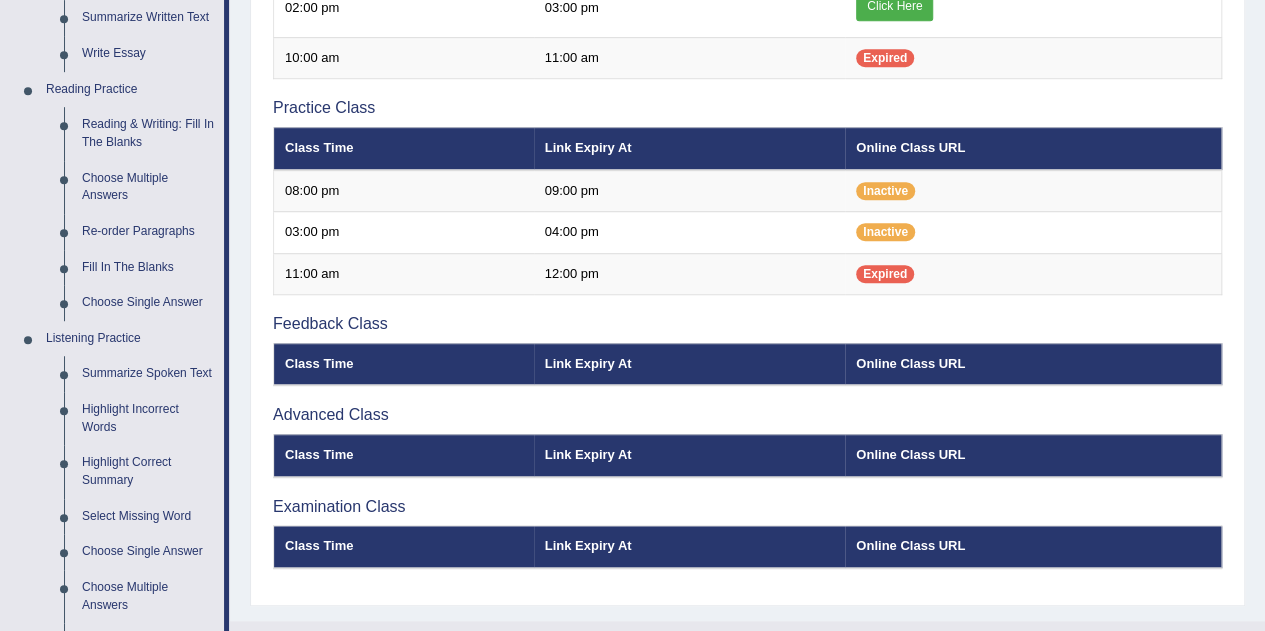 scroll, scrollTop: 552, scrollLeft: 0, axis: vertical 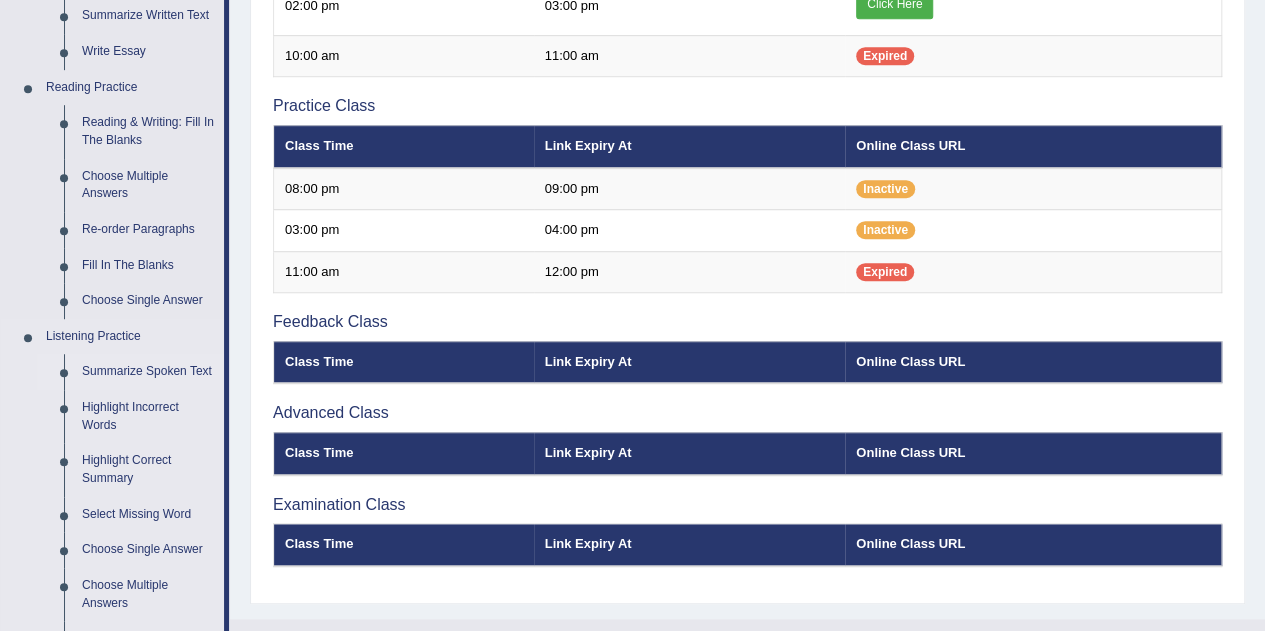 click on "Summarize Spoken Text" at bounding box center [148, 372] 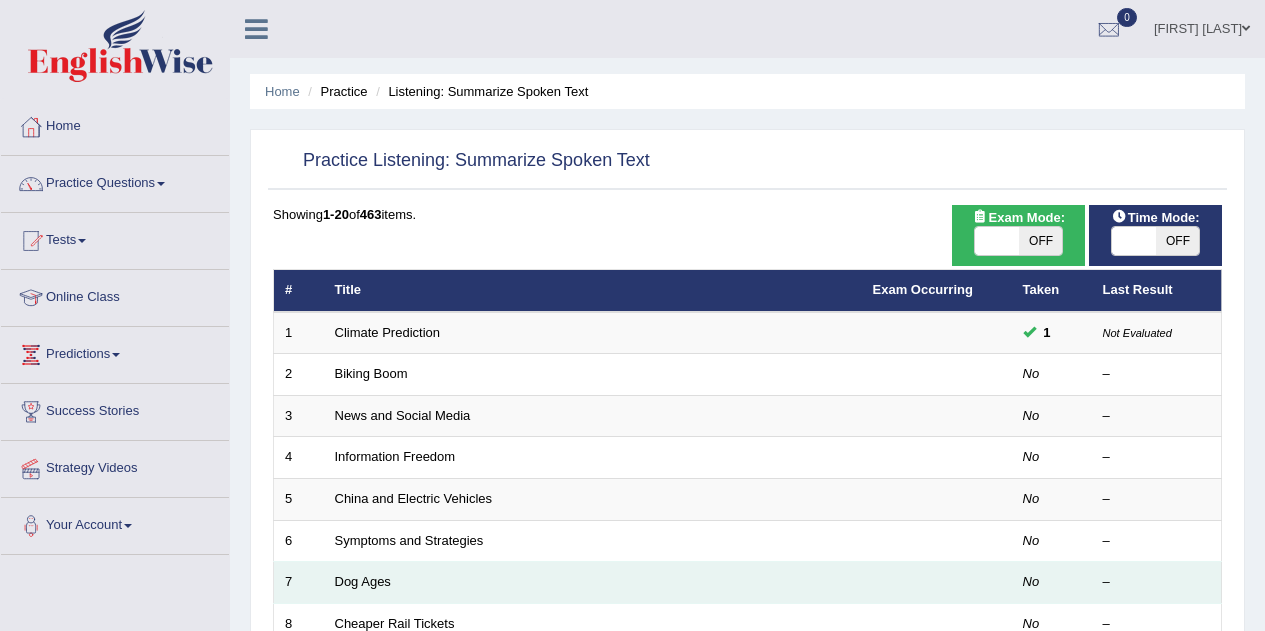 scroll, scrollTop: 0, scrollLeft: 0, axis: both 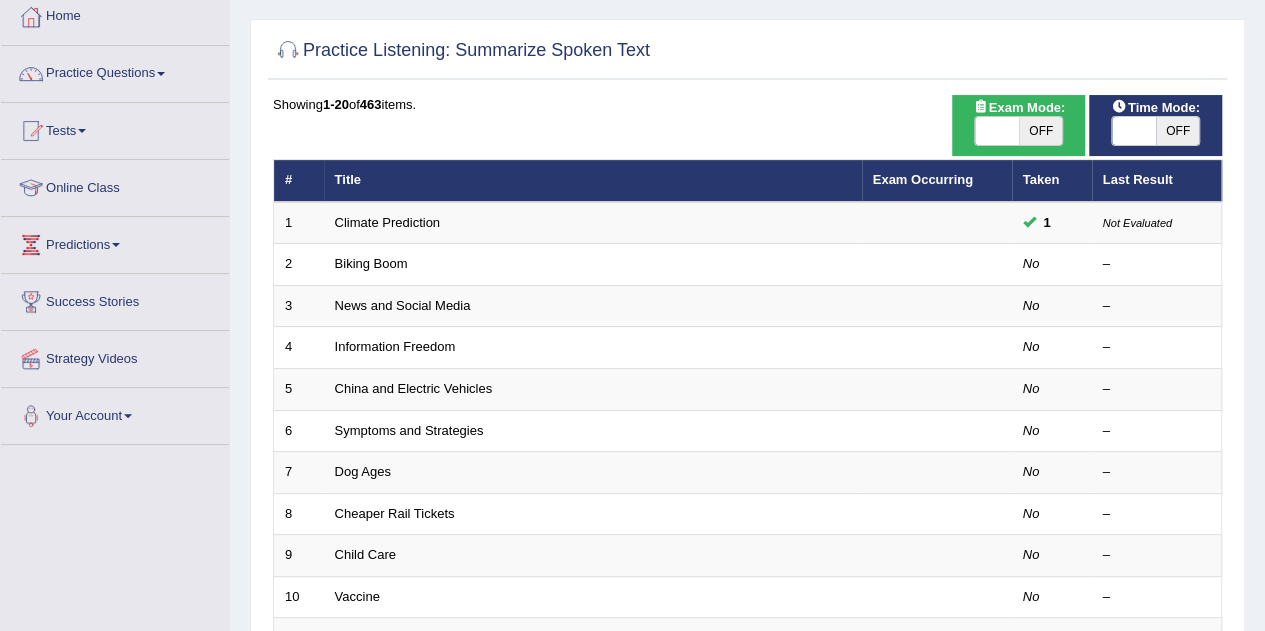 click on "OFF" at bounding box center [1041, 131] 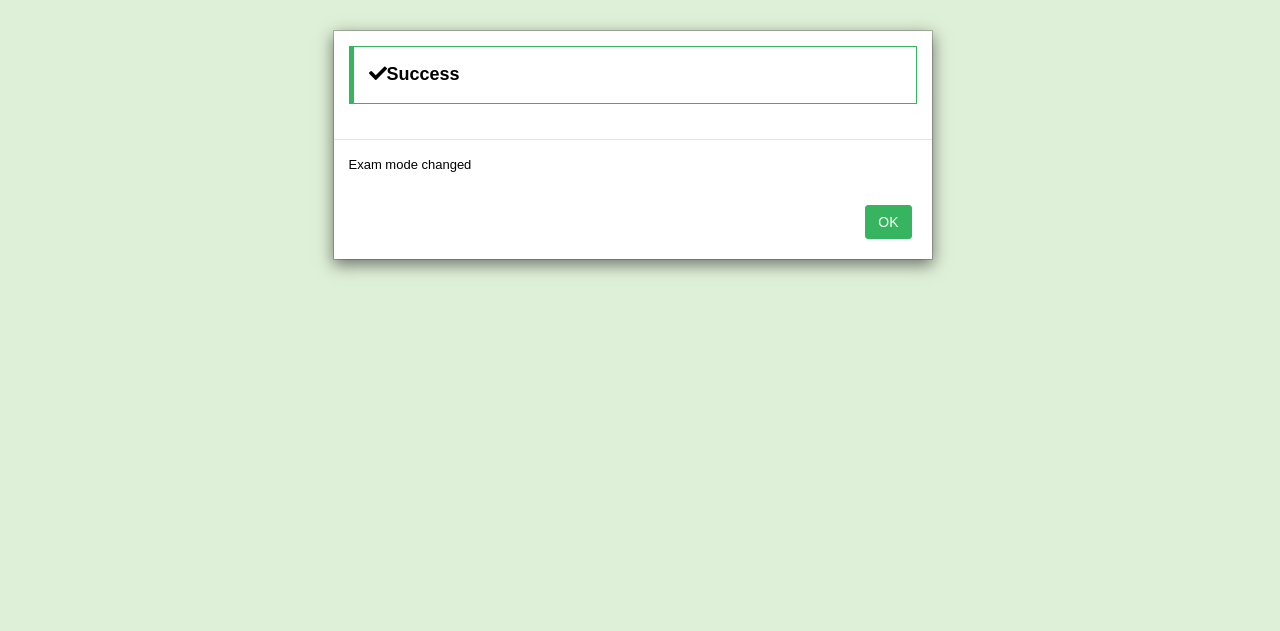 click on "Success Exam mode changed OK" at bounding box center [640, 315] 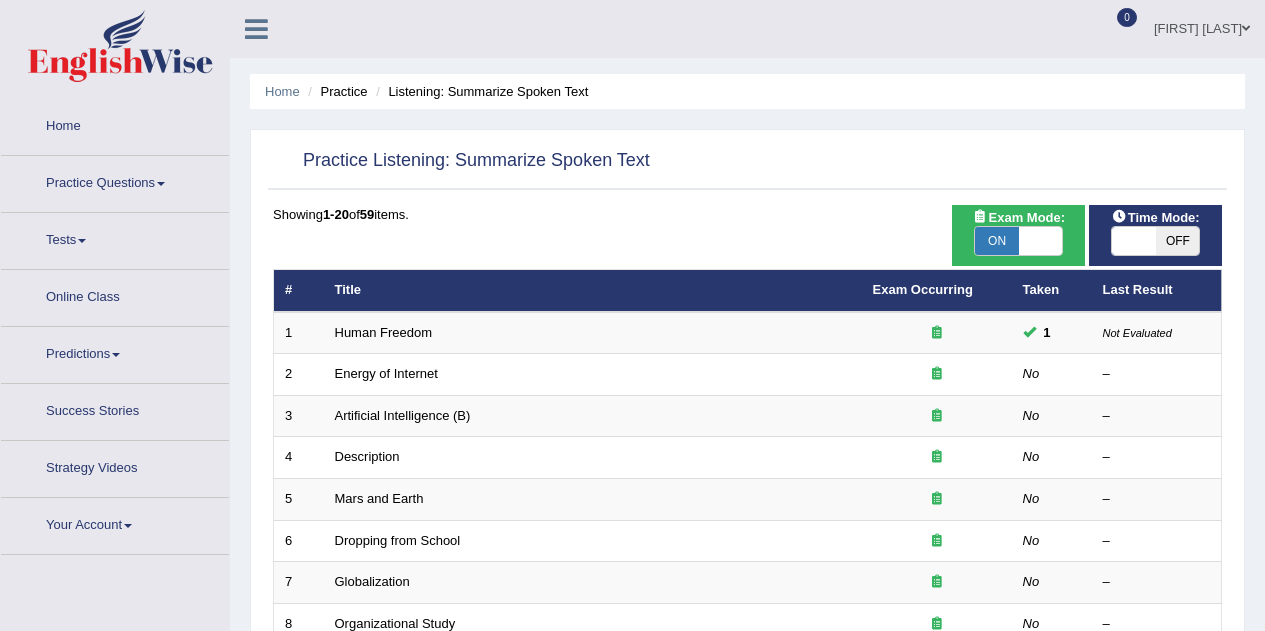 scroll, scrollTop: 110, scrollLeft: 0, axis: vertical 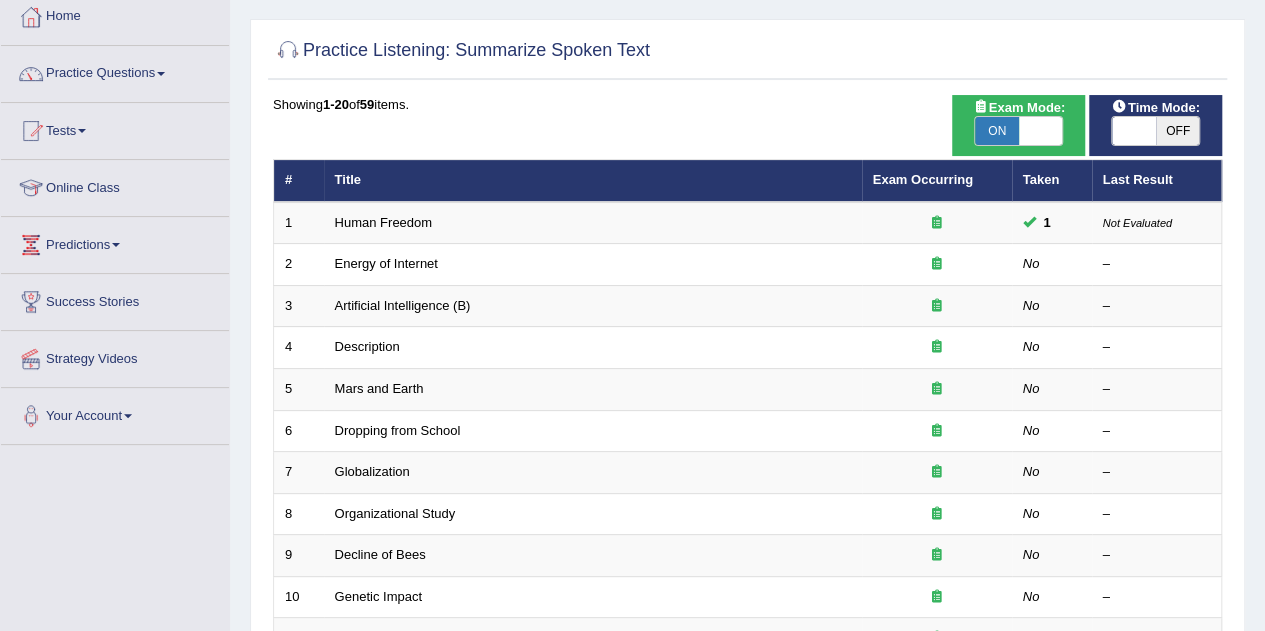 click on "OFF" at bounding box center (1178, 131) 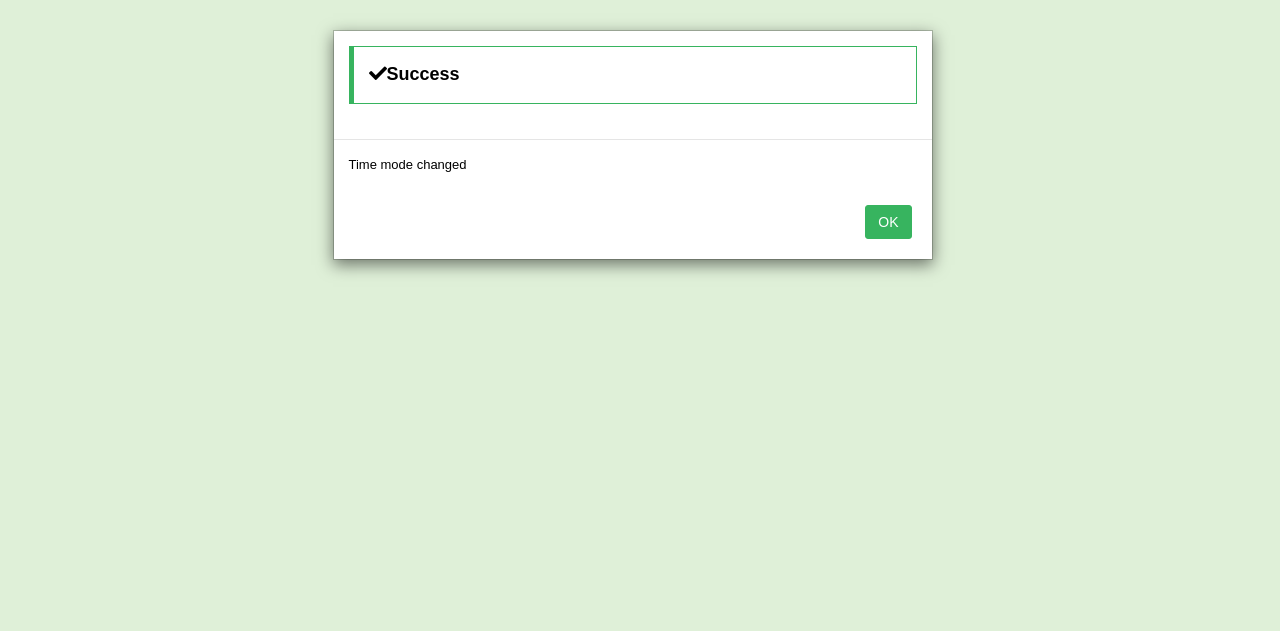 click on "OK" at bounding box center (888, 222) 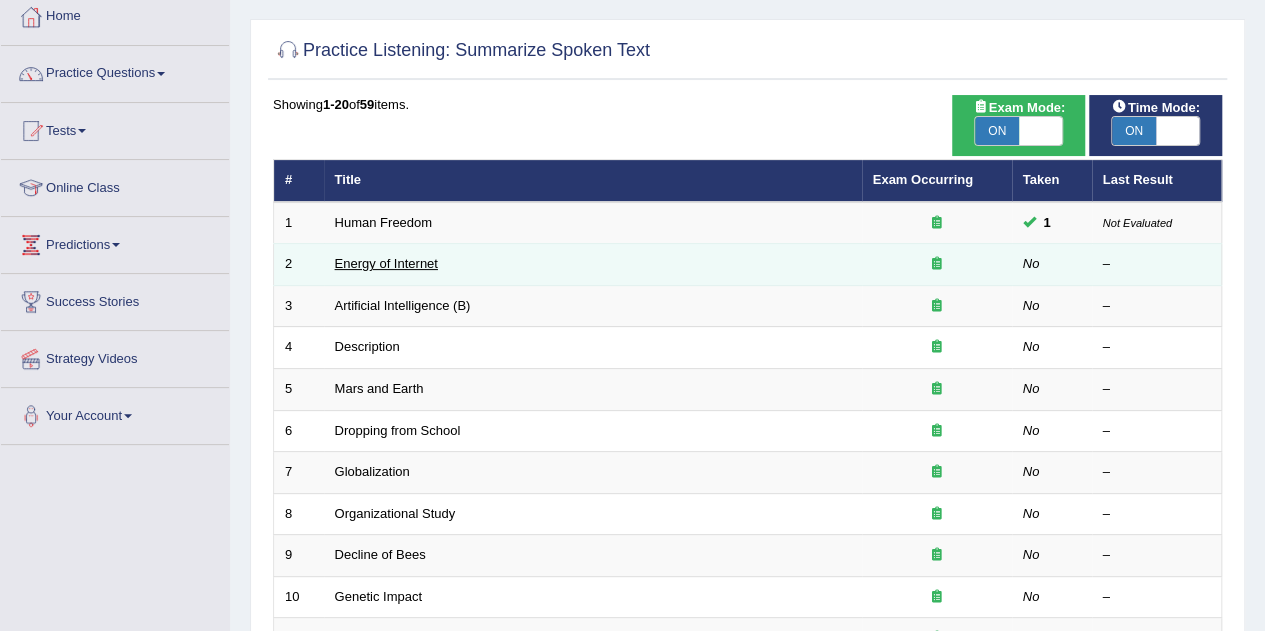 click on "Energy of Internet" at bounding box center (386, 263) 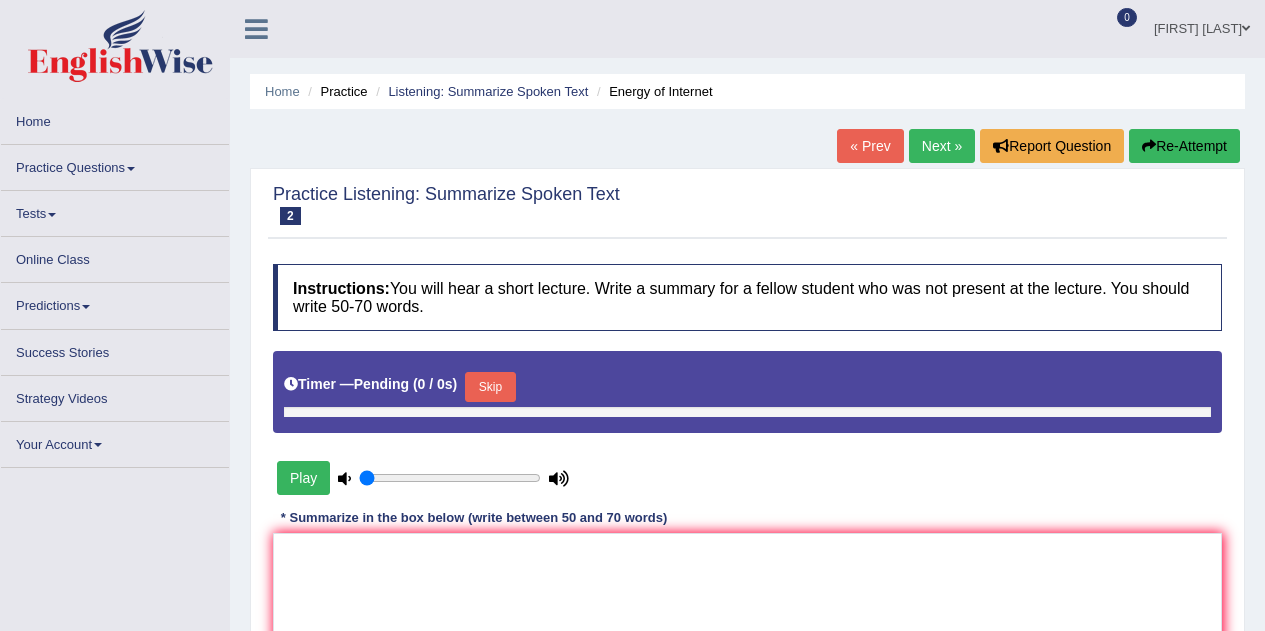 scroll, scrollTop: 0, scrollLeft: 0, axis: both 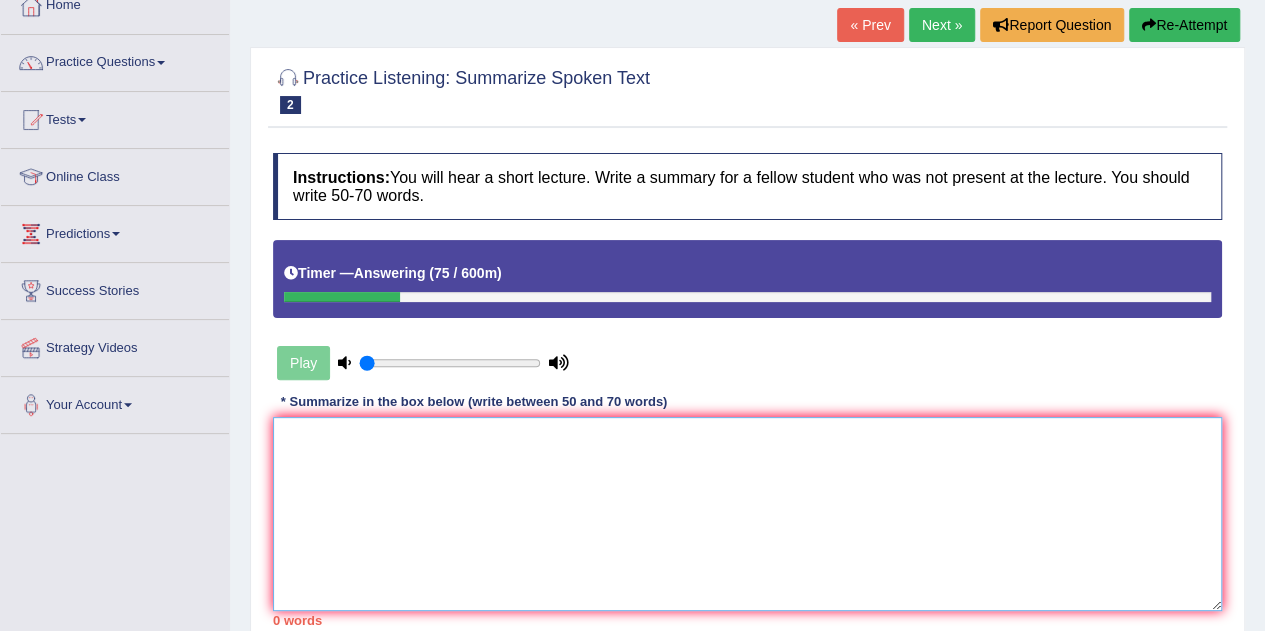 click at bounding box center [747, 514] 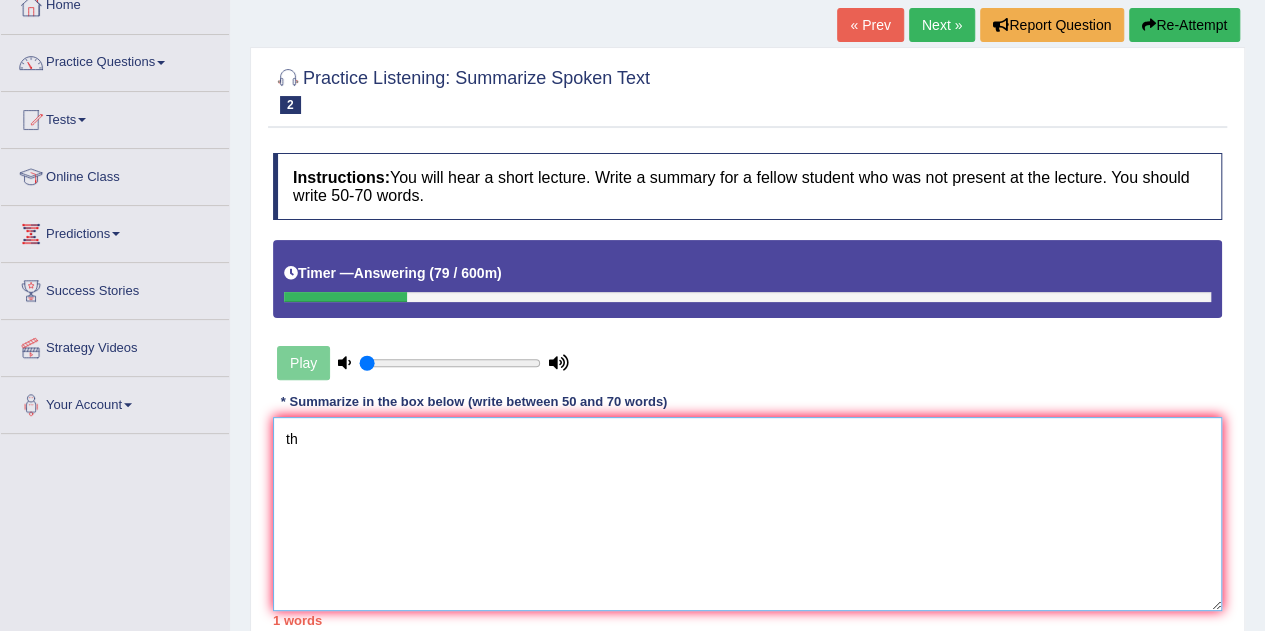 type on "t" 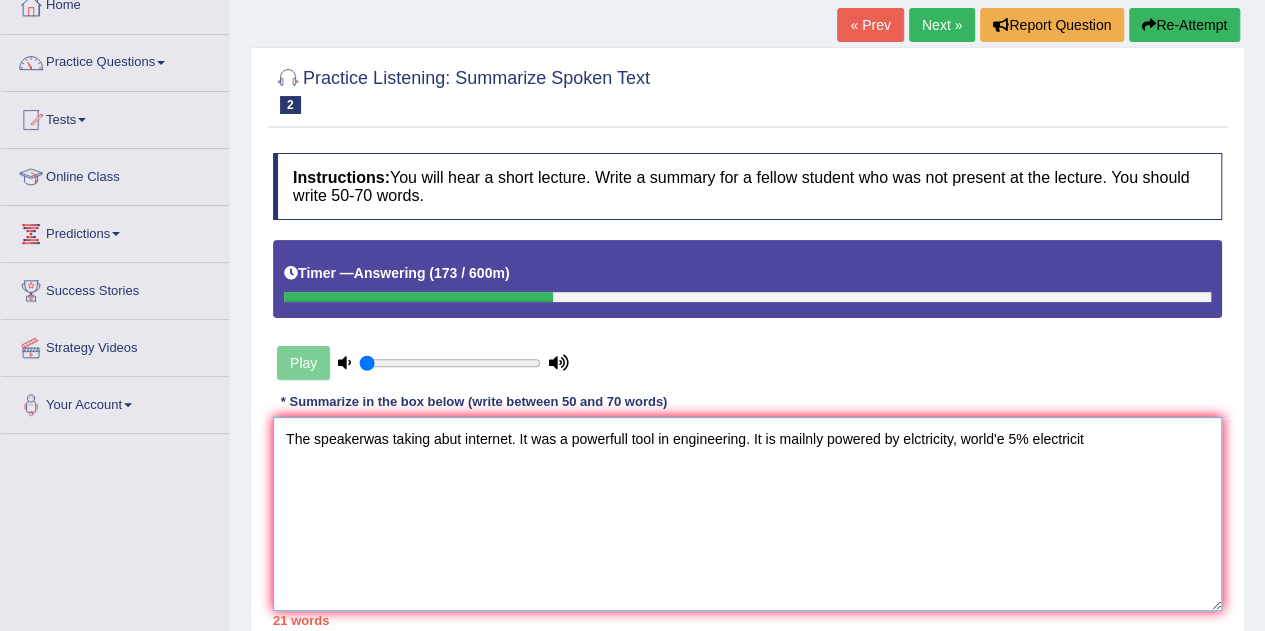 click on "The speakerwas taking abut internet. It was a powerfull tool in engineering. It is mailnly powered by elctricity, world'e 5% electricit" at bounding box center [747, 514] 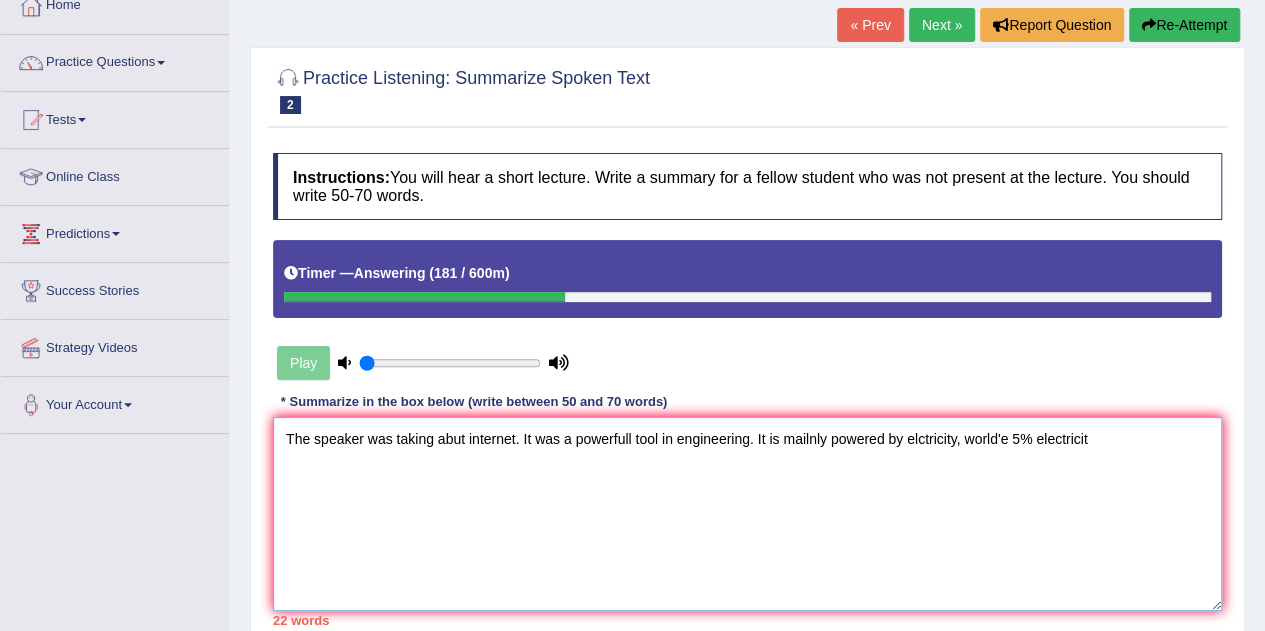click on "The speaker was taking abut internet. It was a powerfull tool in engineering. It is mailnly powered by elctricity, world'e 5% electricit" at bounding box center [747, 514] 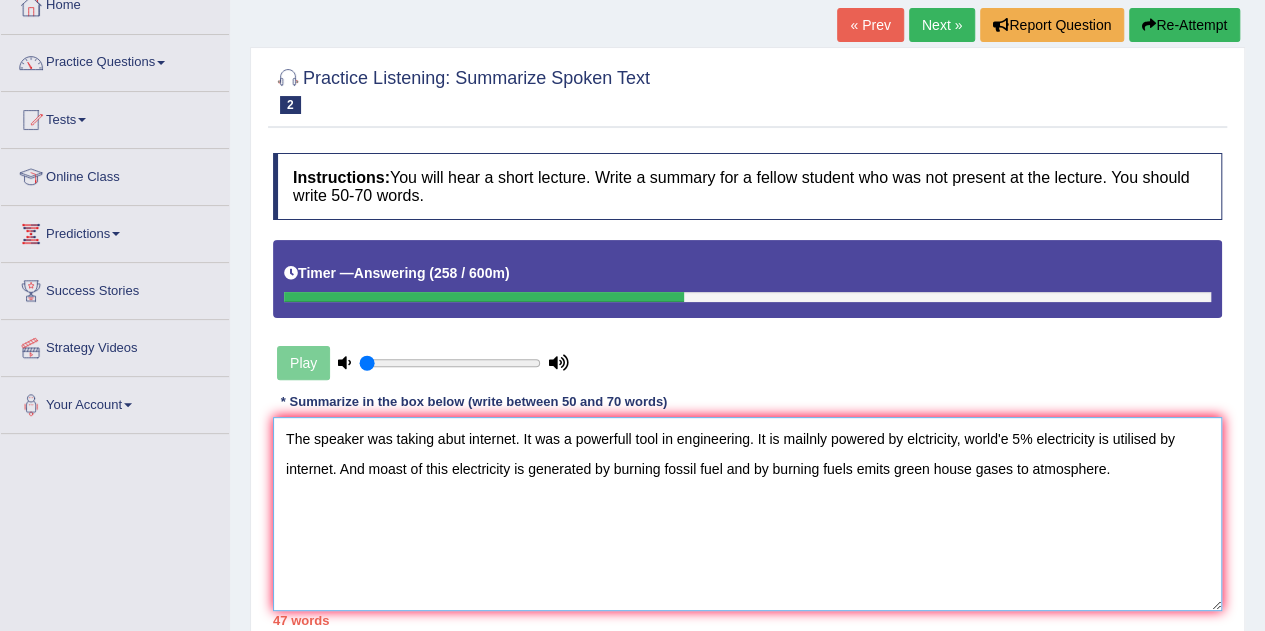 click on "The speaker was taking abut internet. It was a powerfull tool in engineering. It is mailnly powered by elctricity, world'e 5% electricity is utilised by internet. And moast of this electricity is generated by burning fossil fuel and by burning fuels emits green house gases to atmosphere." at bounding box center [747, 514] 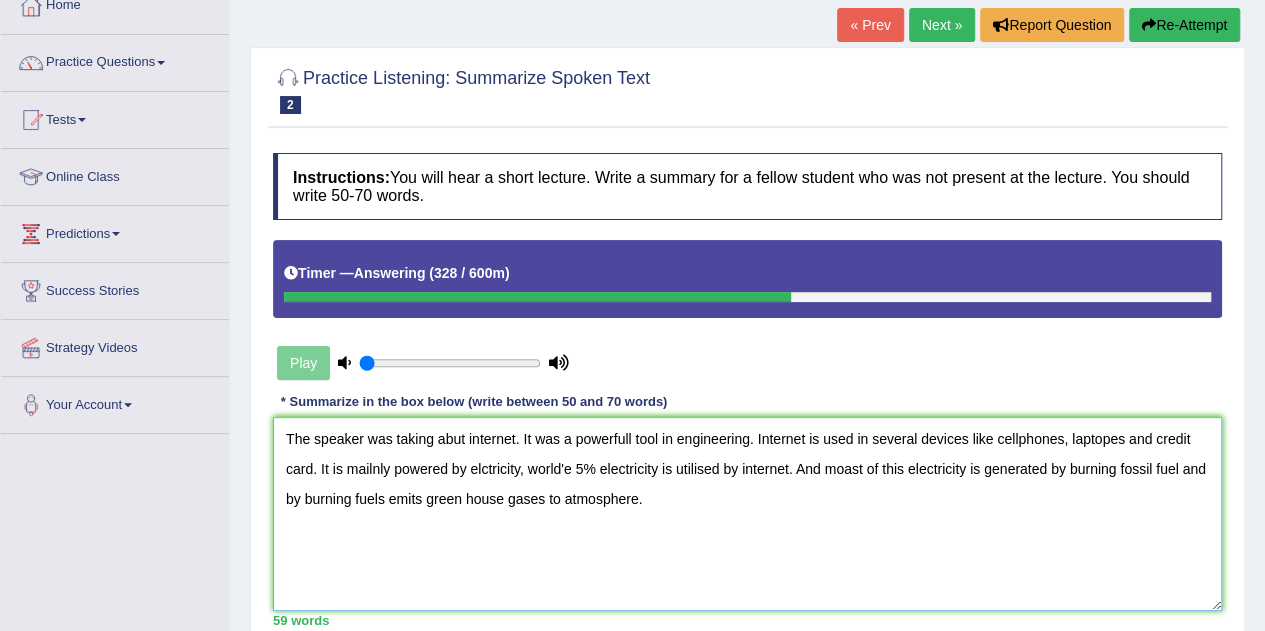 click on "The speaker was taking abut internet. It was a powerfull tool in engineering. Internet is used in several devices like cellphones, laptopes and credit card. It is mailnly powered by elctricity, world'e 5% electricity is utilised by internet. And moast of this electricity is generated by burning fossil fuel and by burning fuels emits green house gases to atmosphere." at bounding box center [747, 514] 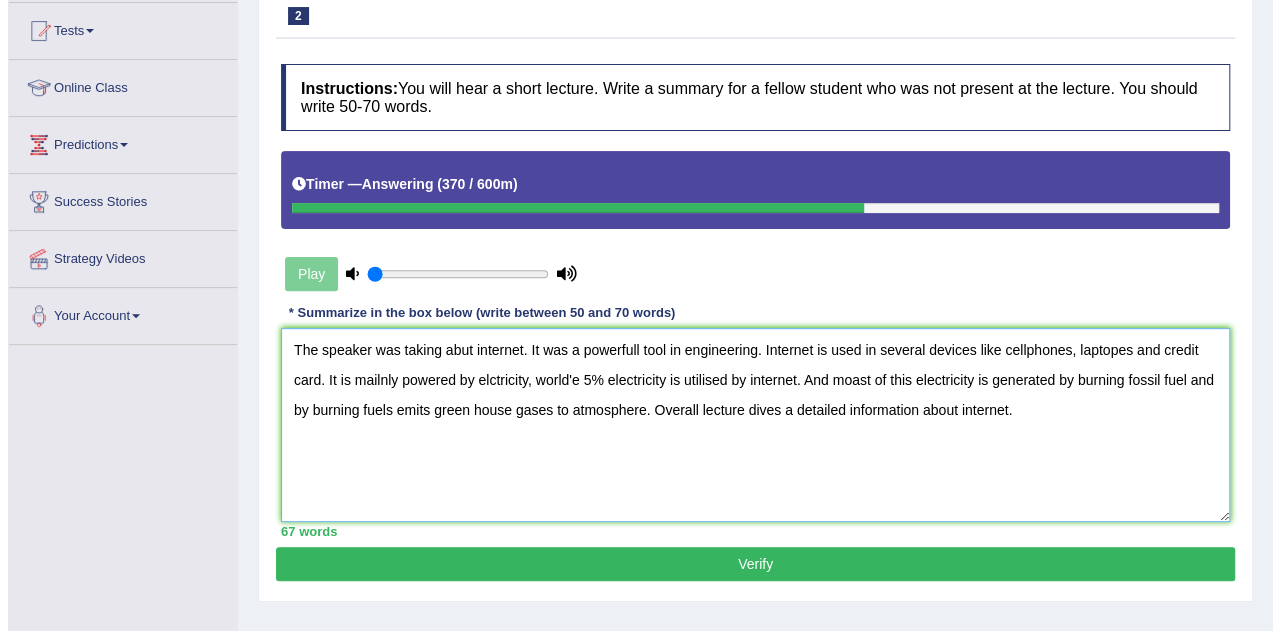 scroll, scrollTop: 211, scrollLeft: 0, axis: vertical 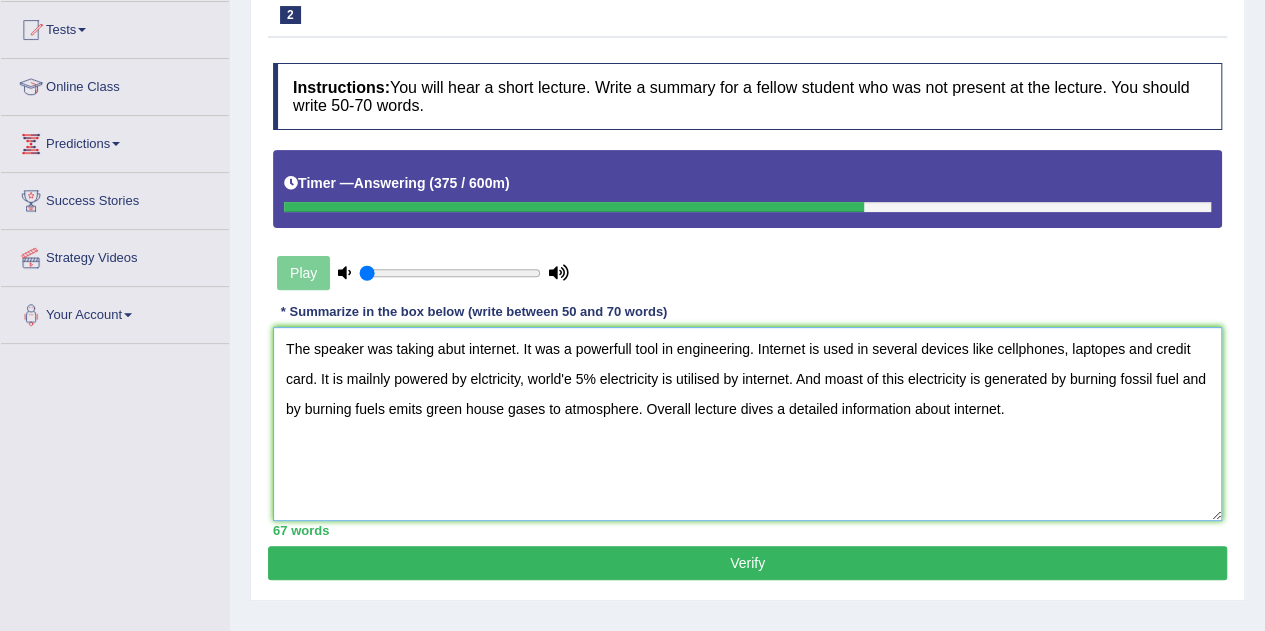 type on "The speaker was taking abut internet. It was a powerfull tool in engineering. Internet is used in several devices like cellphones, laptopes and credit card. It is mailnly powered by elctricity, world'e 5% electricity is utilised by internet. And moast of this electricity is generated by burning fossil fuel and by burning fuels emits green house gases to atmosphere. Overall lecture dives a detailed information about internet." 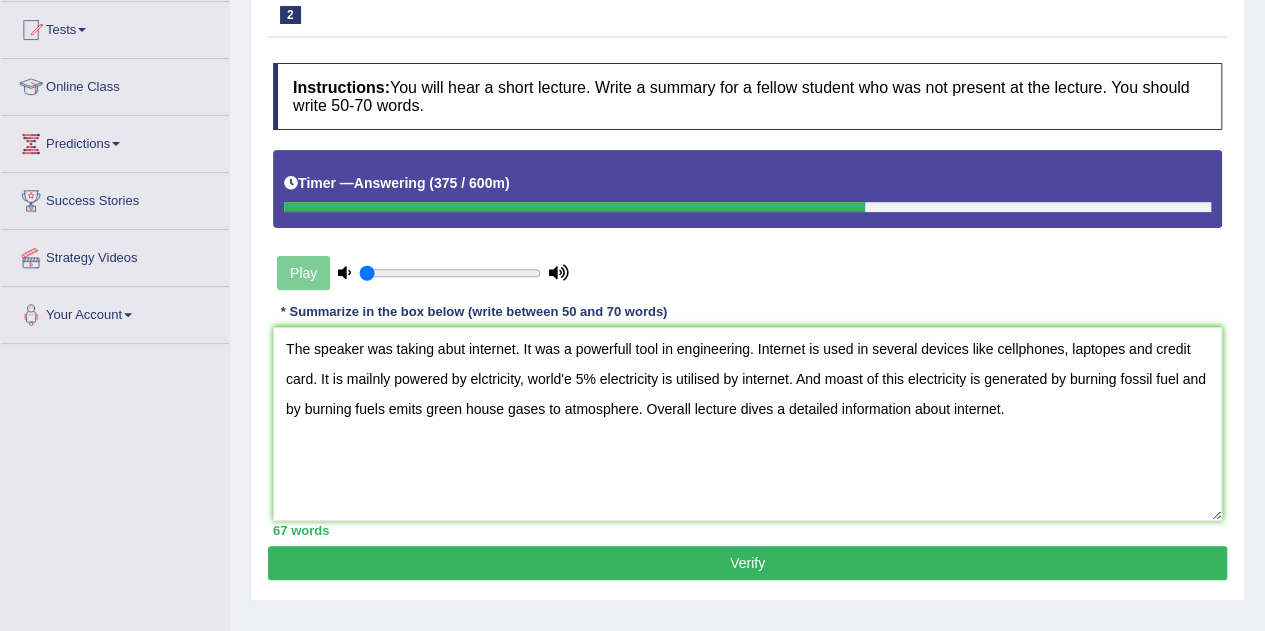 click on "Verify" at bounding box center [747, 563] 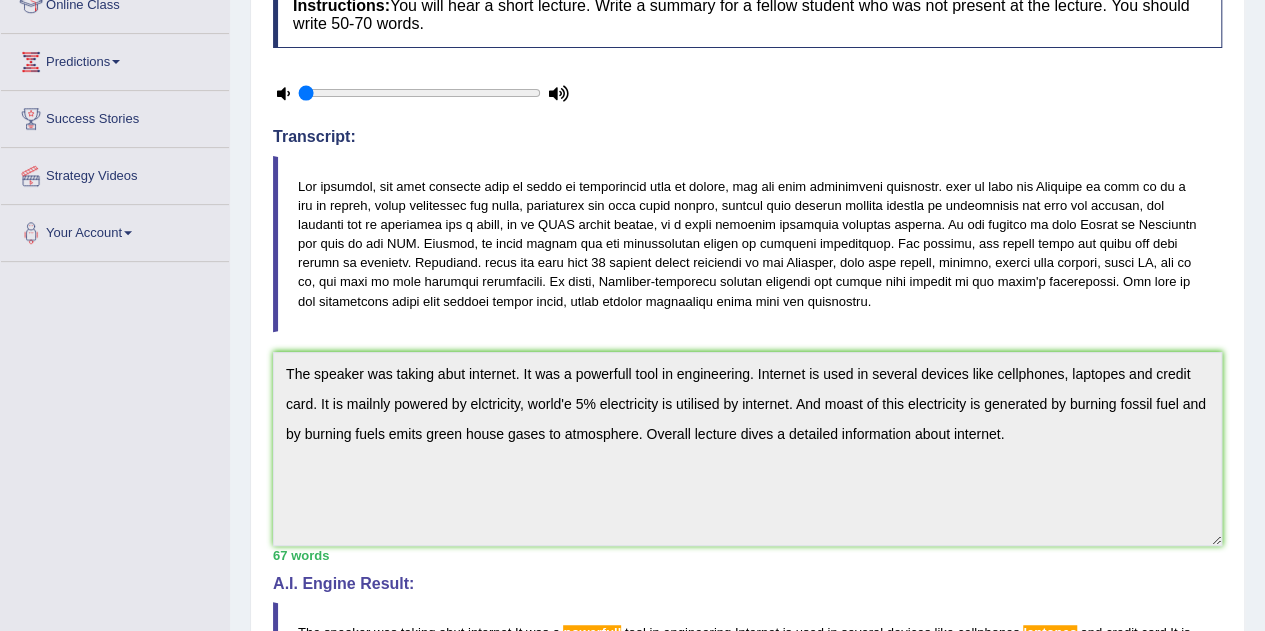 scroll, scrollTop: 295, scrollLeft: 0, axis: vertical 